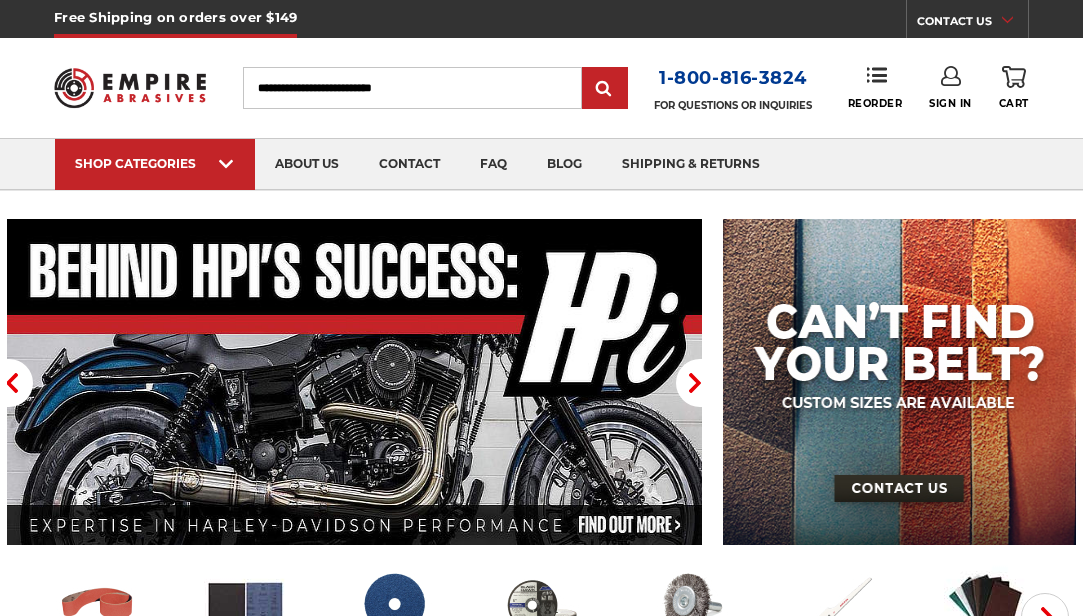 click on "sanding belts" at bounding box center (98, 666) 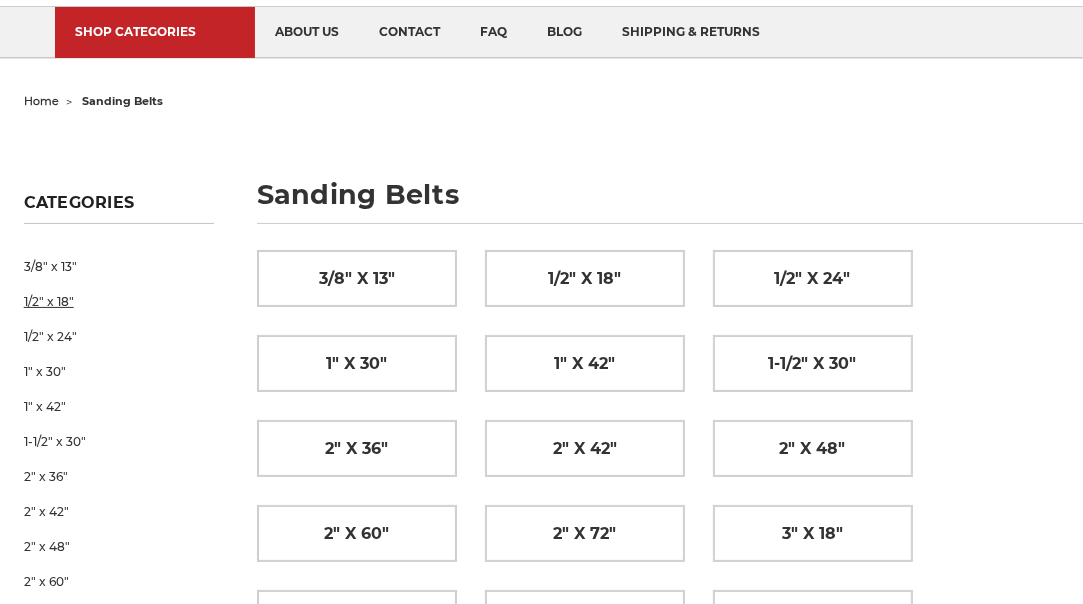 scroll, scrollTop: 160, scrollLeft: 0, axis: vertical 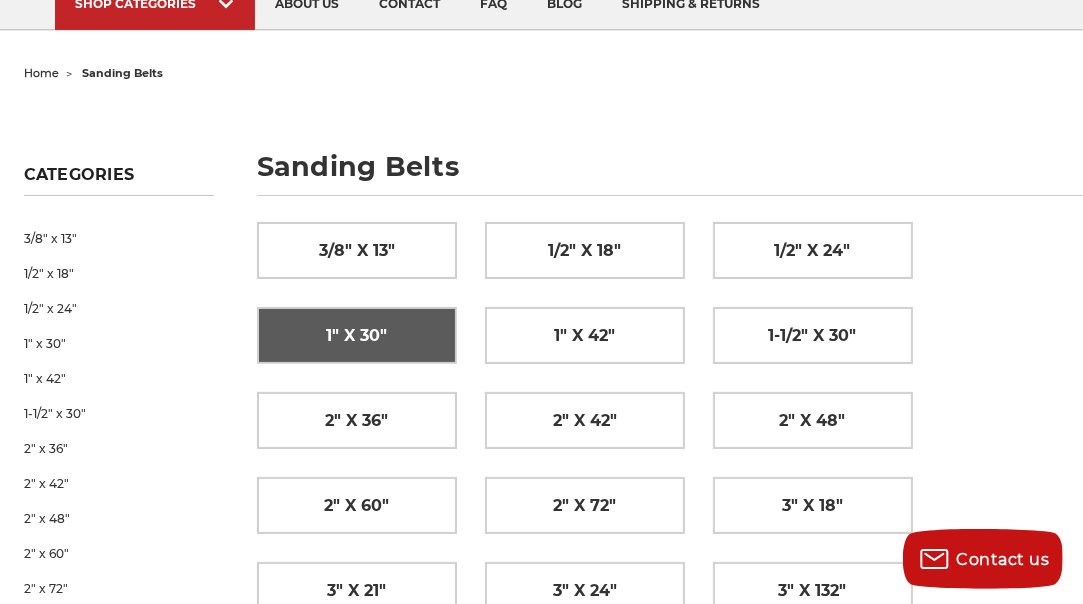 click on "1" x 30"" at bounding box center [356, 336] 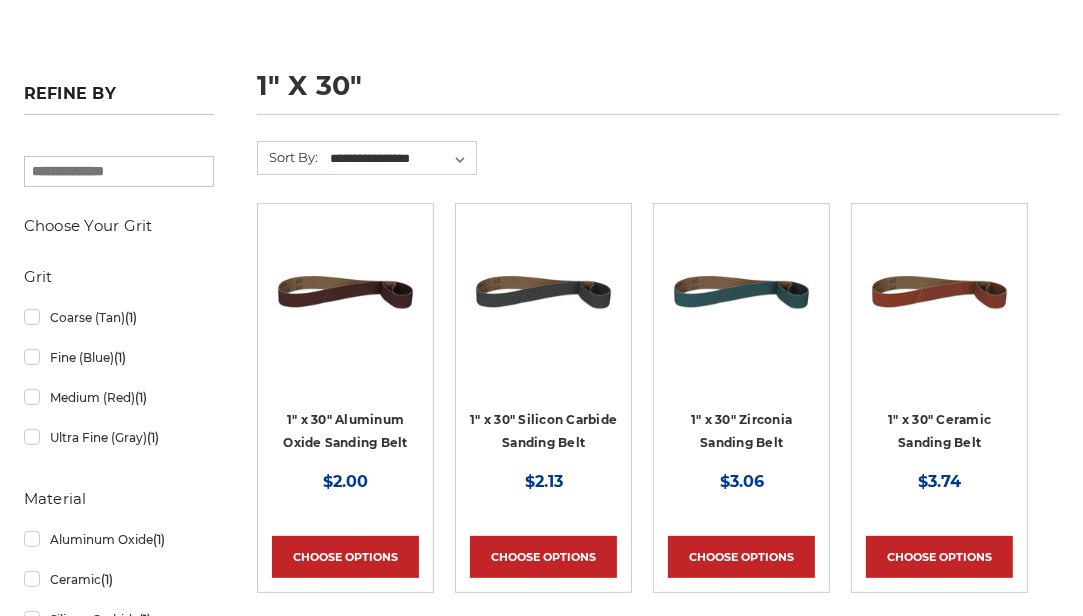 scroll, scrollTop: 320, scrollLeft: 0, axis: vertical 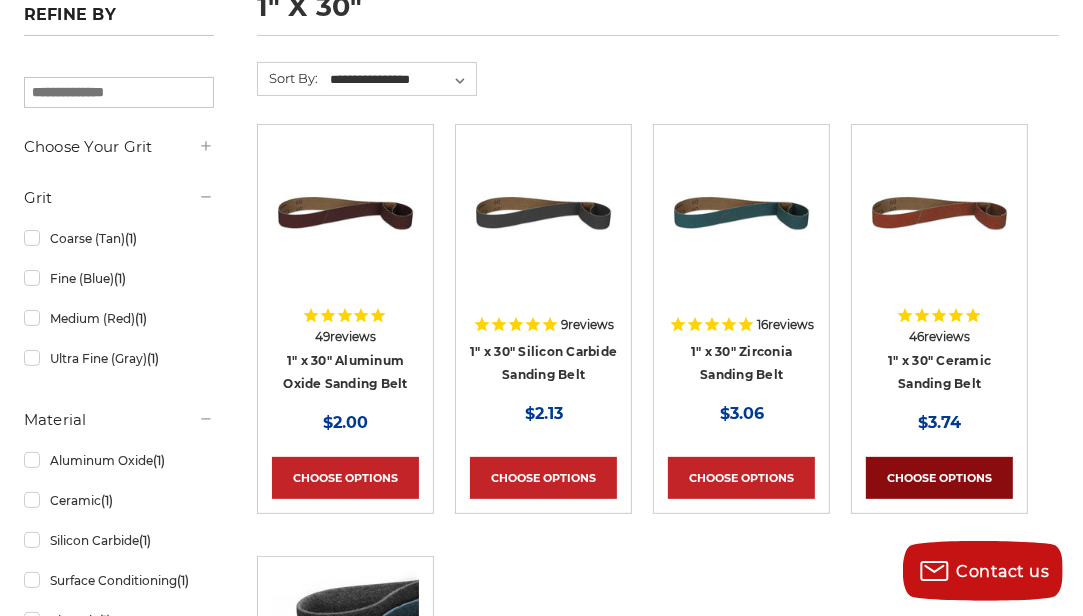 click on "Choose Options" at bounding box center [939, 478] 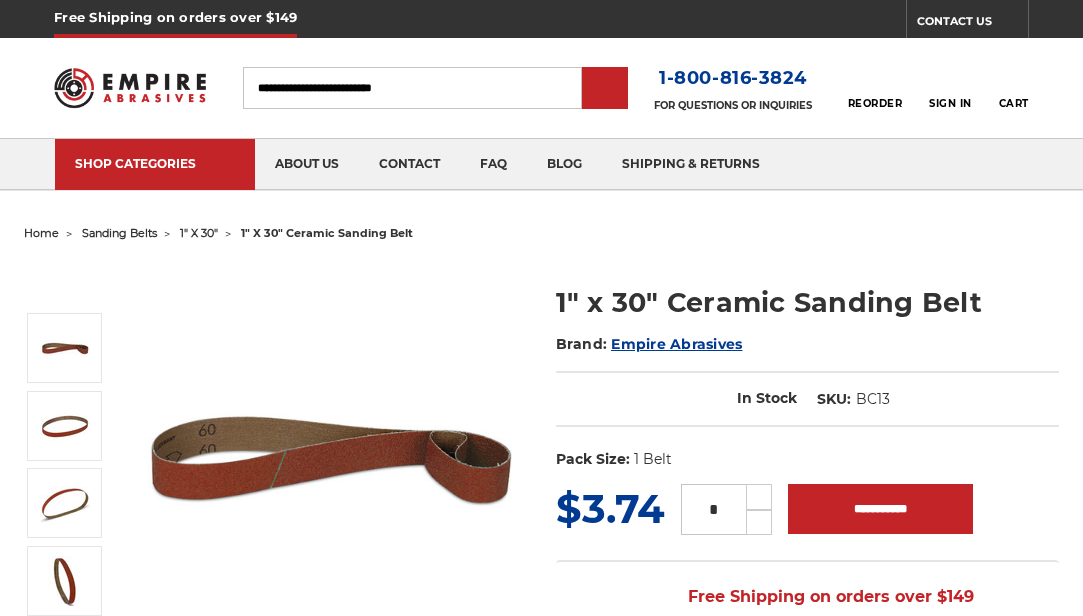 scroll, scrollTop: 0, scrollLeft: 0, axis: both 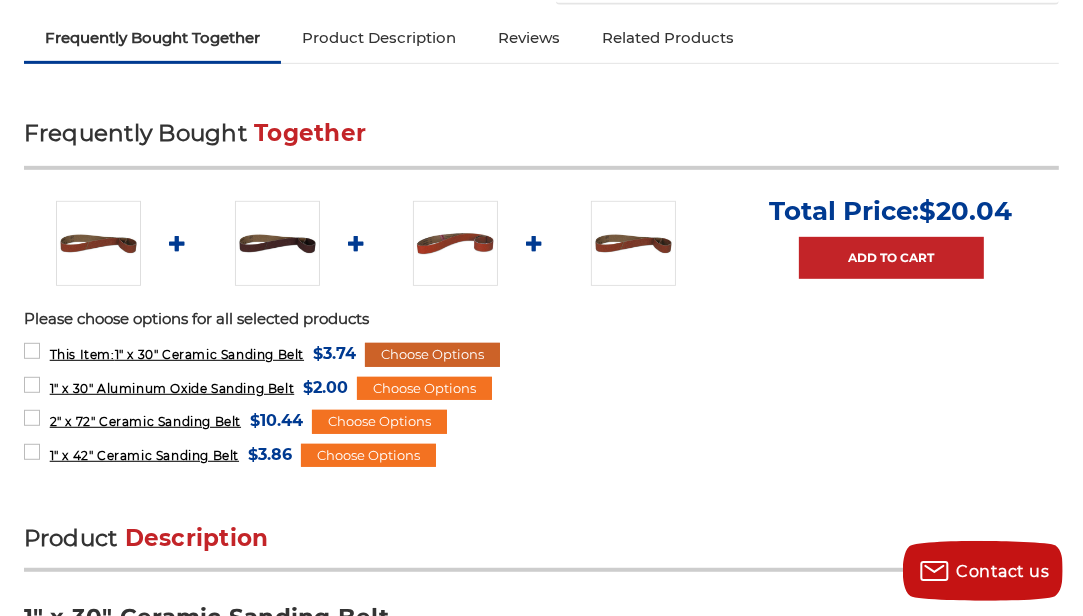 click on "Choose Options" at bounding box center [432, 355] 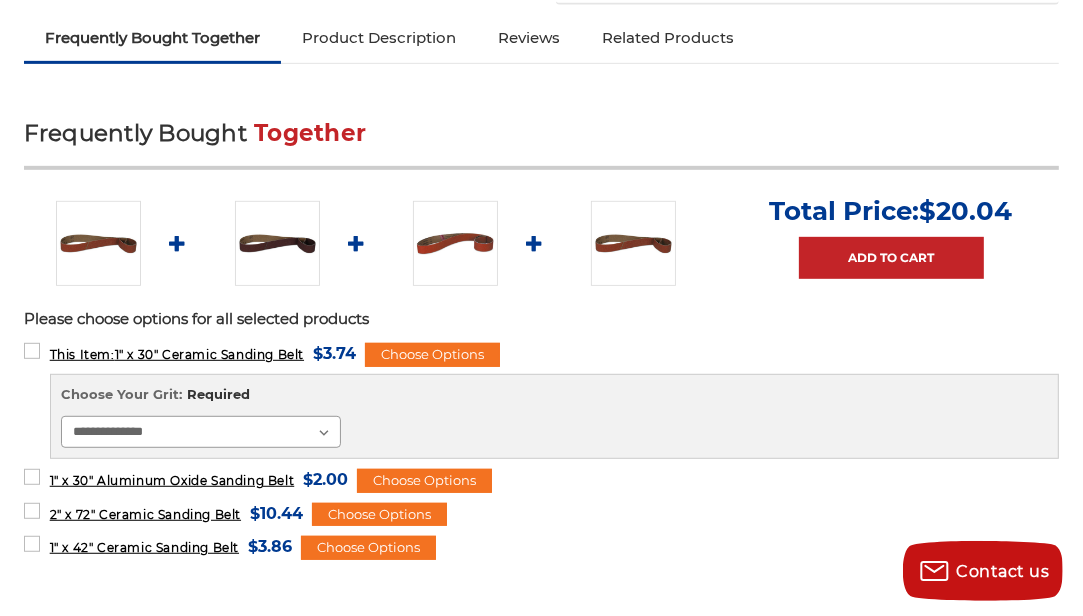 click on "**********" at bounding box center (201, 432) 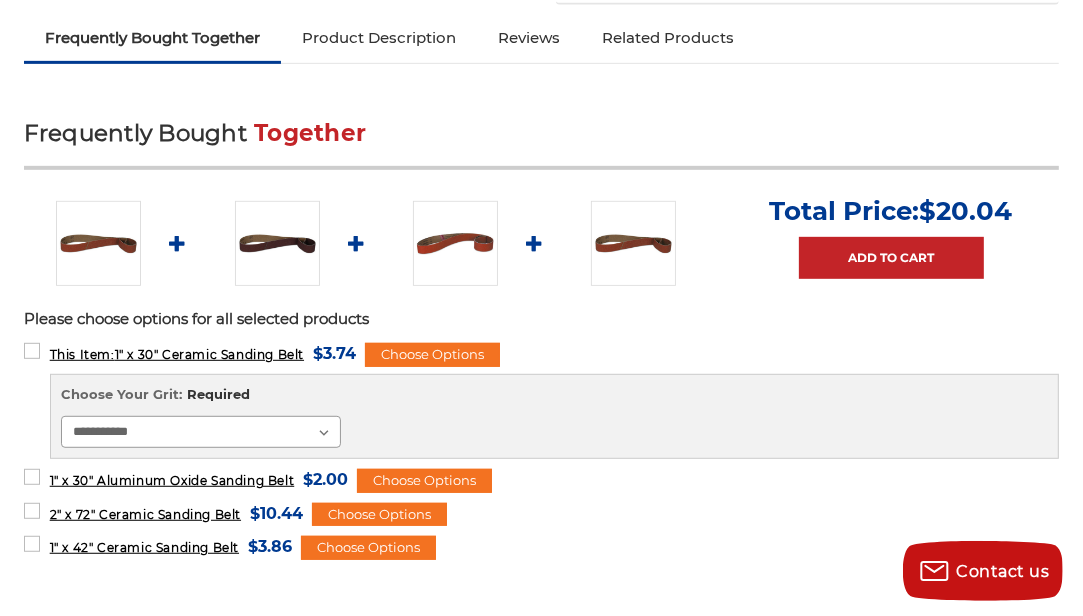click on "**********" at bounding box center (201, 432) 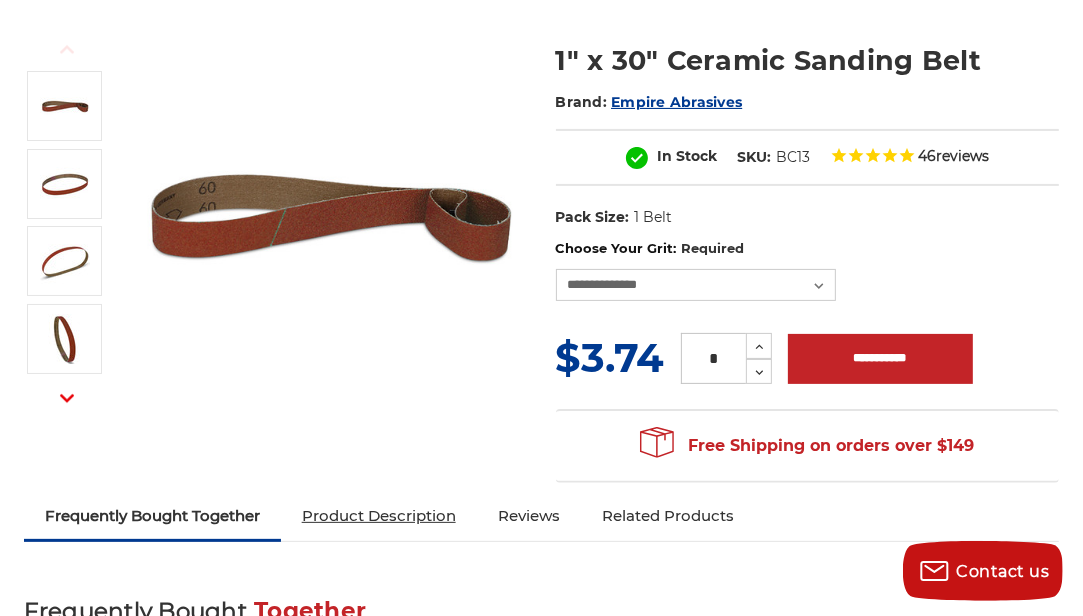 scroll, scrollTop: 240, scrollLeft: 0, axis: vertical 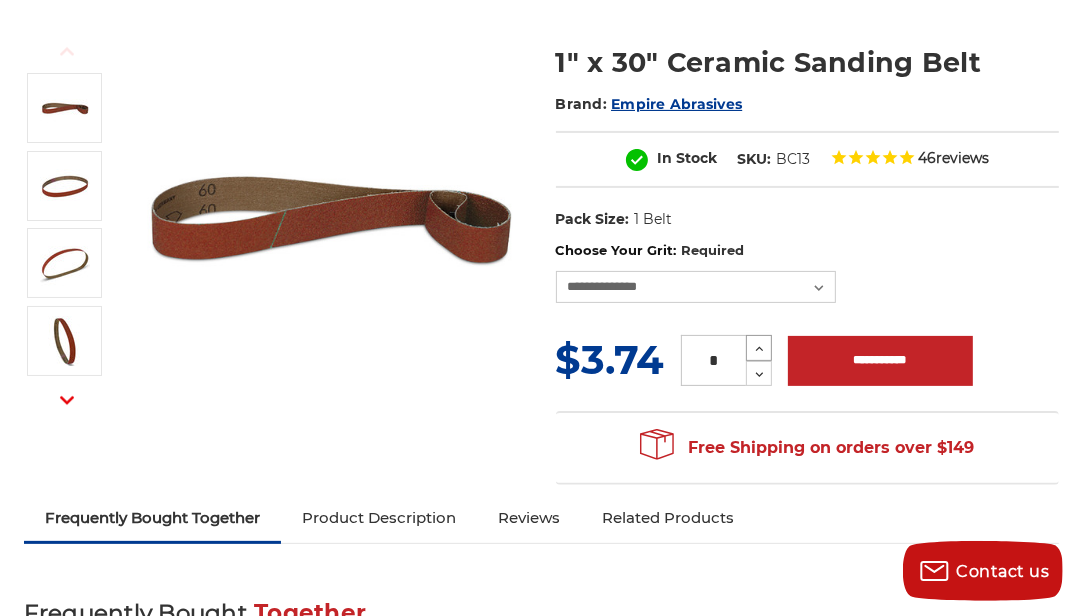 click 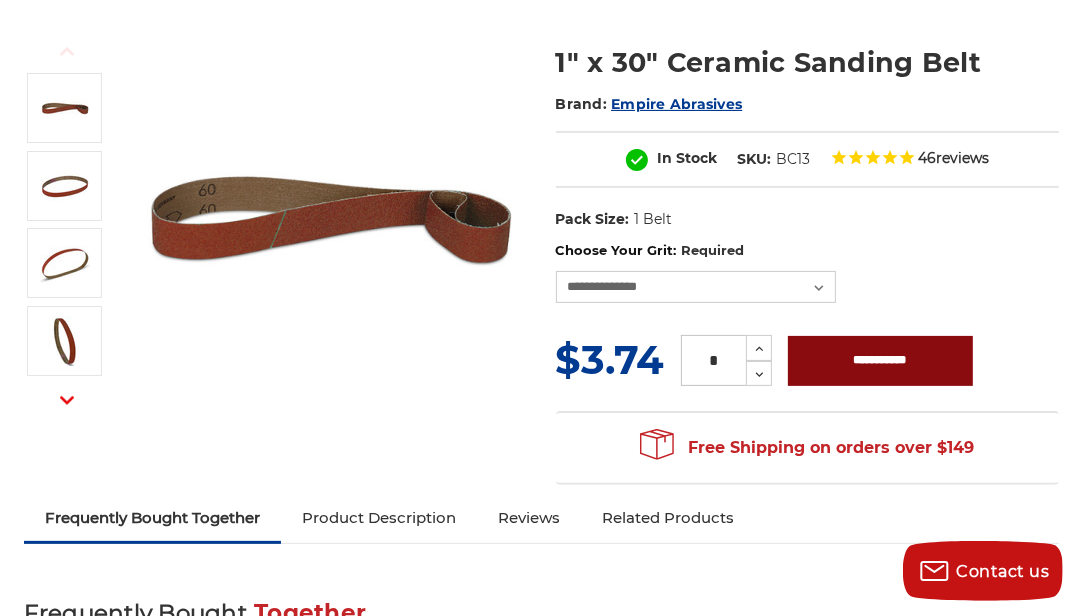 click on "**********" at bounding box center (880, 361) 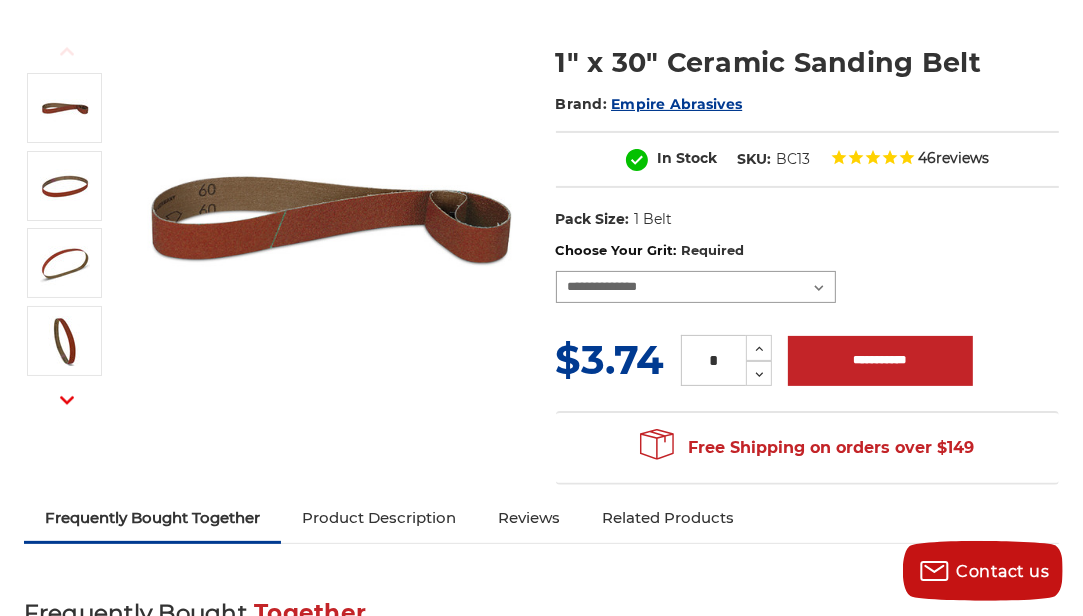 click on "**********" at bounding box center (696, 287) 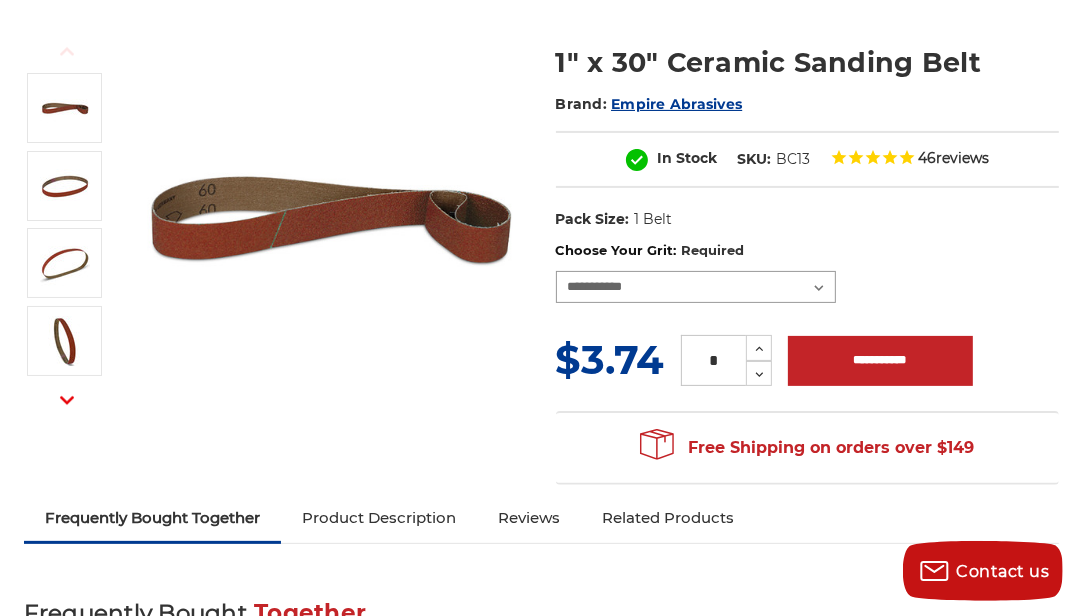 click on "**********" at bounding box center (696, 287) 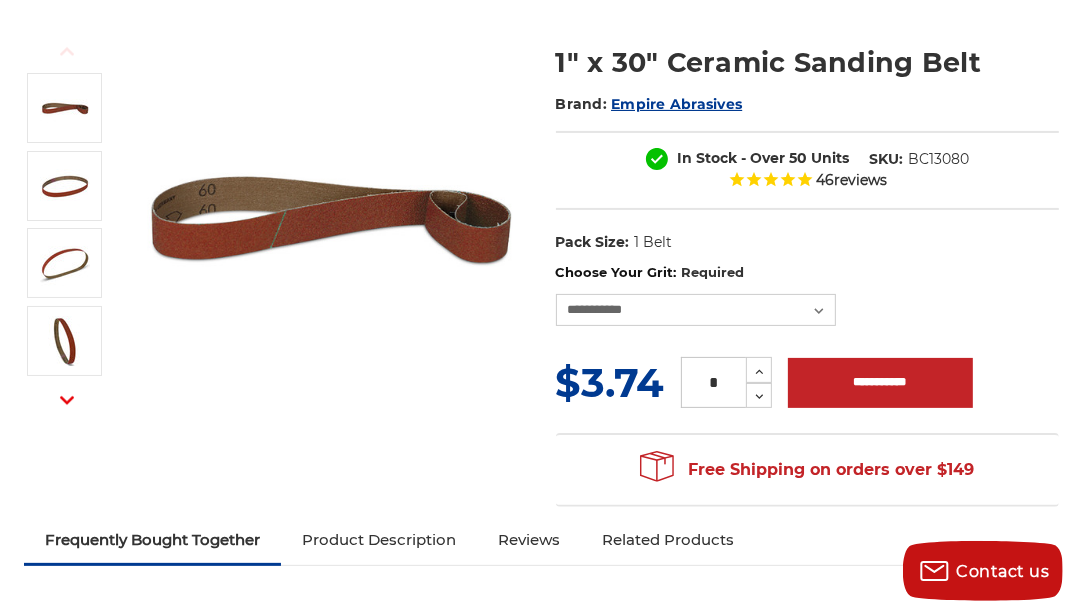 click on "Choose Your Grit:
Required" at bounding box center (808, 273) 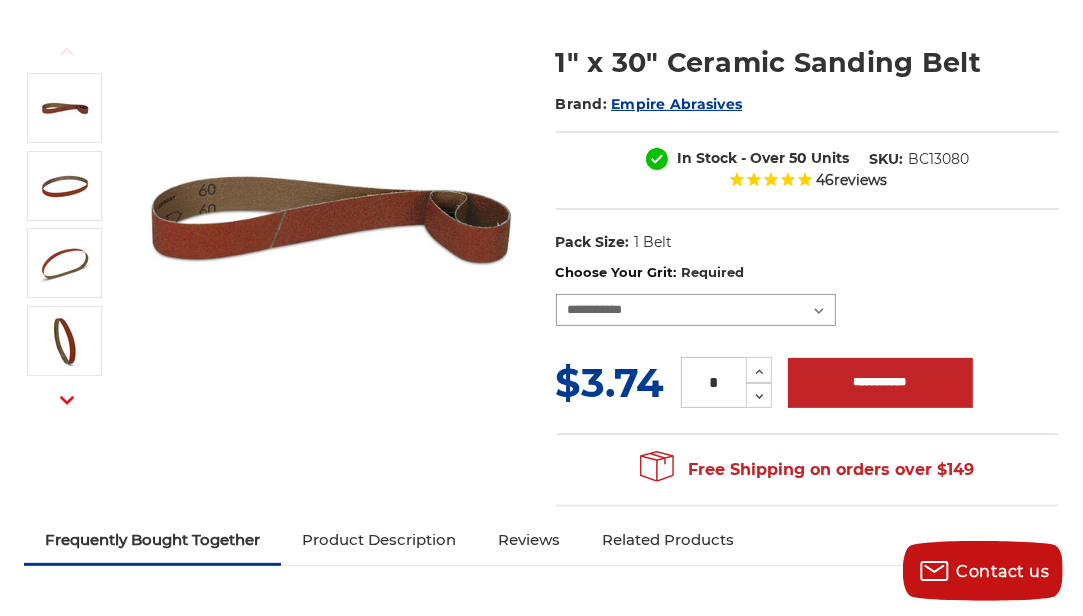 click on "**********" at bounding box center (696, 310) 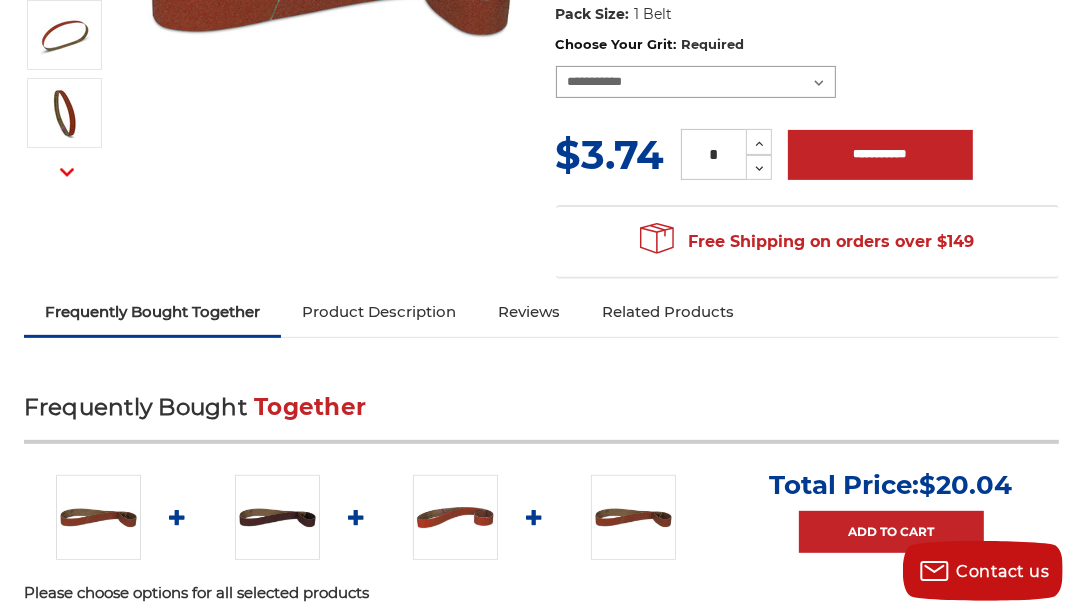 scroll, scrollTop: 560, scrollLeft: 0, axis: vertical 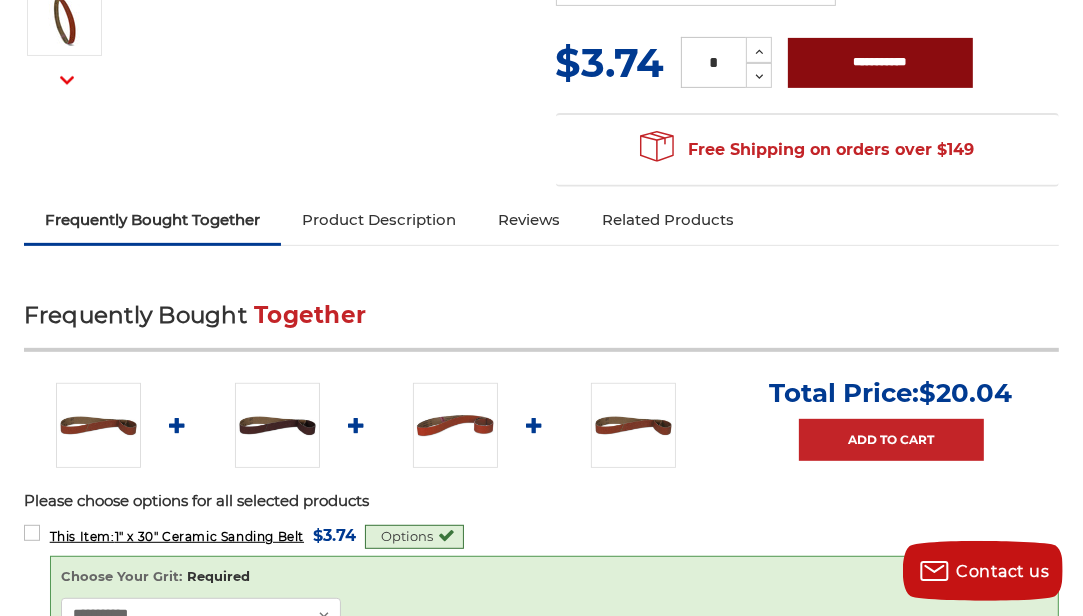 click on "**********" at bounding box center [880, 63] 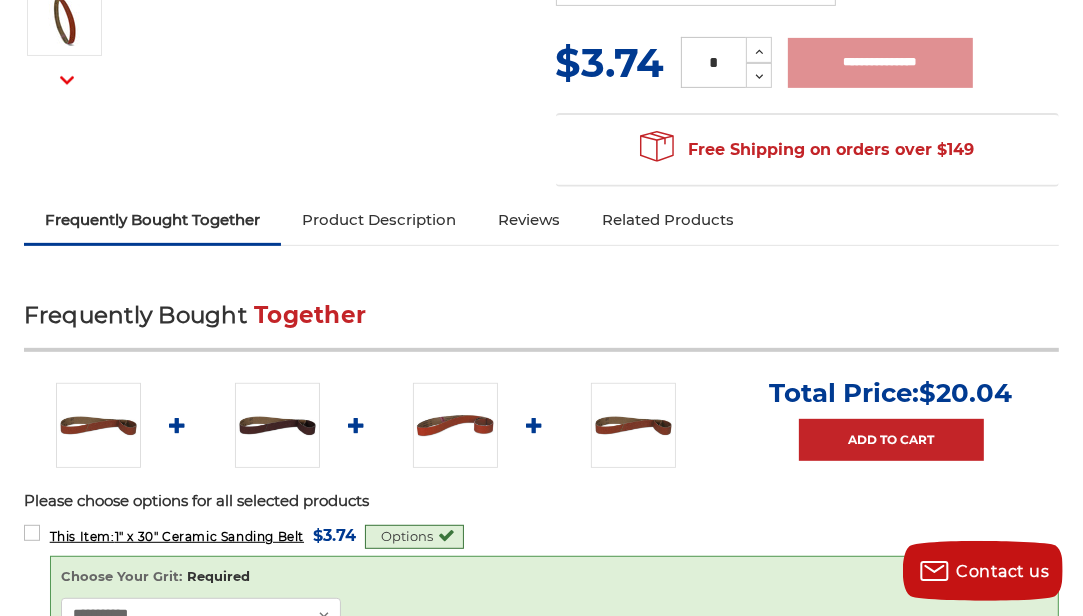 type on "**********" 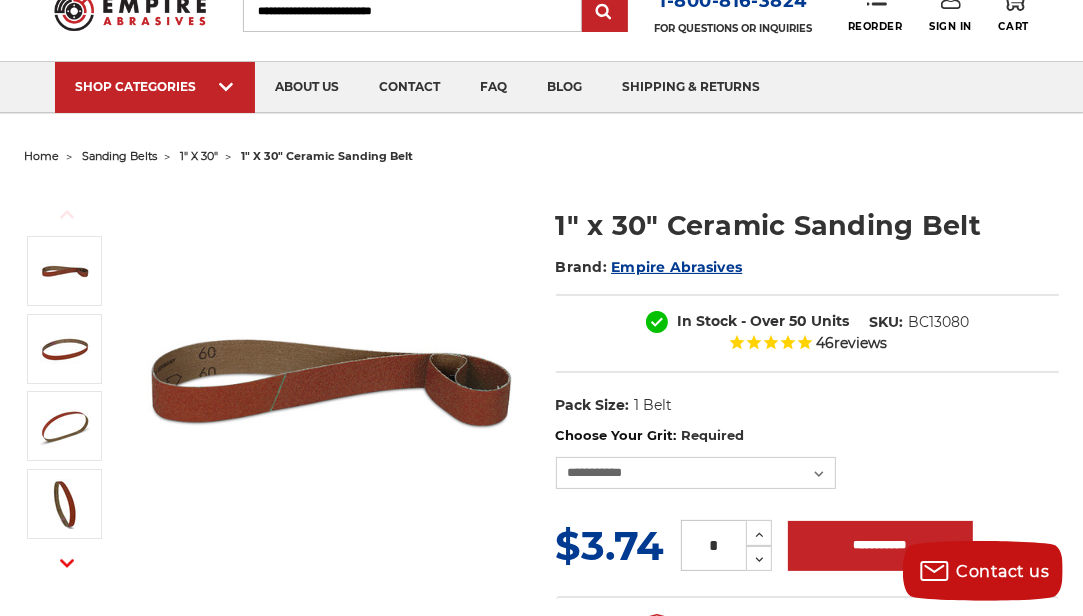 scroll, scrollTop: 0, scrollLeft: 0, axis: both 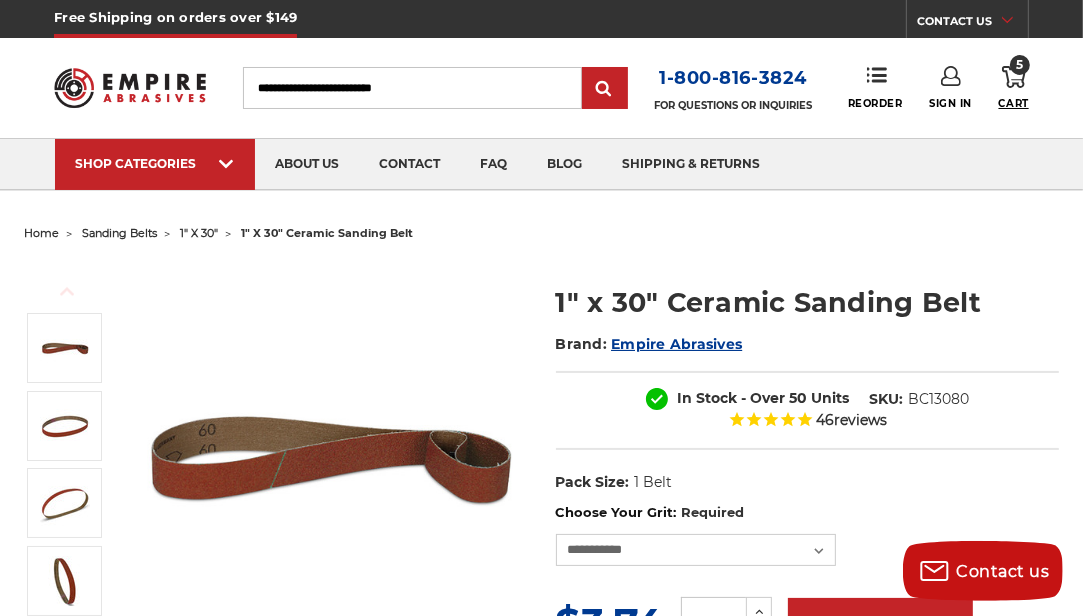 click on "Cart" at bounding box center (1014, 103) 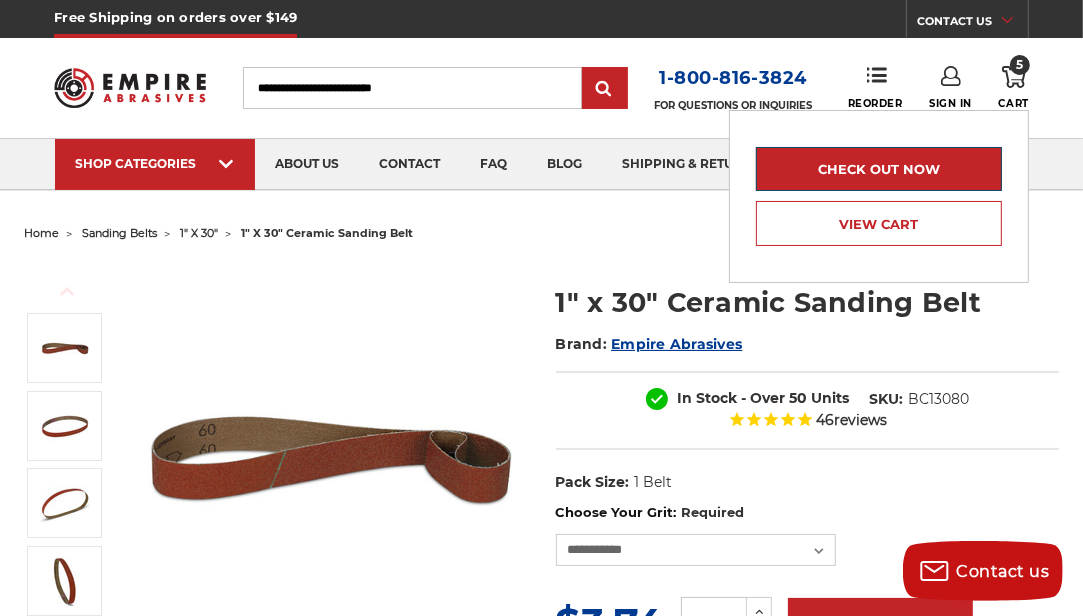 click on "Check out now" at bounding box center [879, 169] 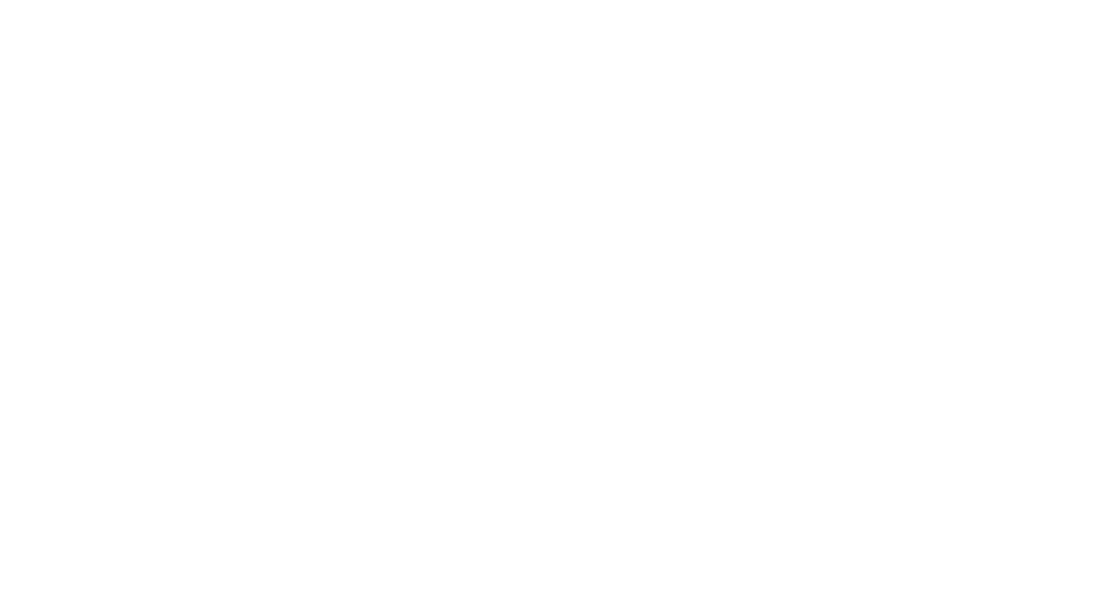 scroll, scrollTop: 0, scrollLeft: 0, axis: both 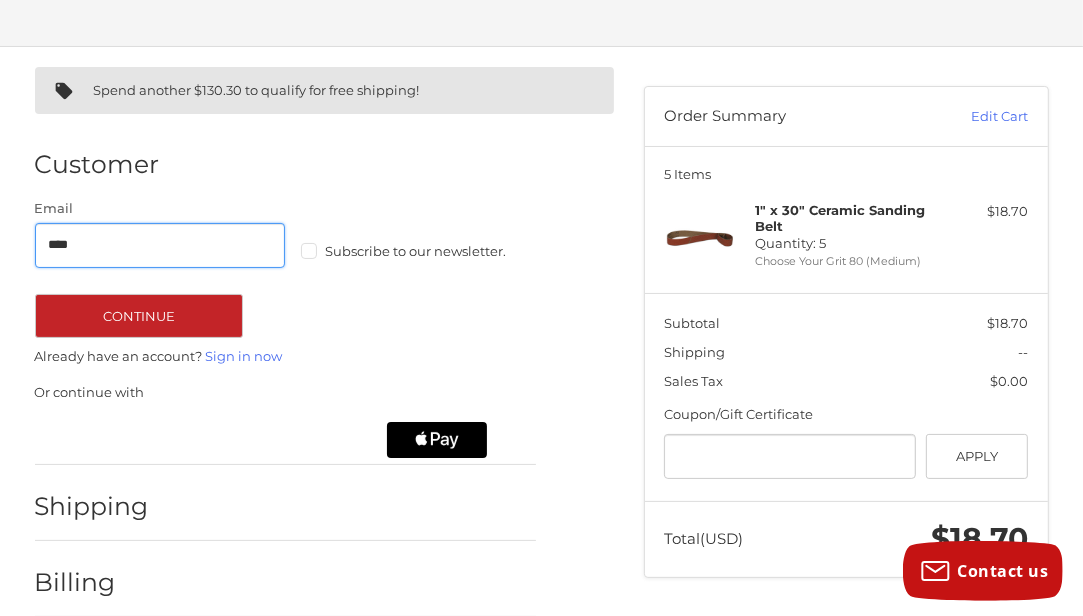 type on "**********" 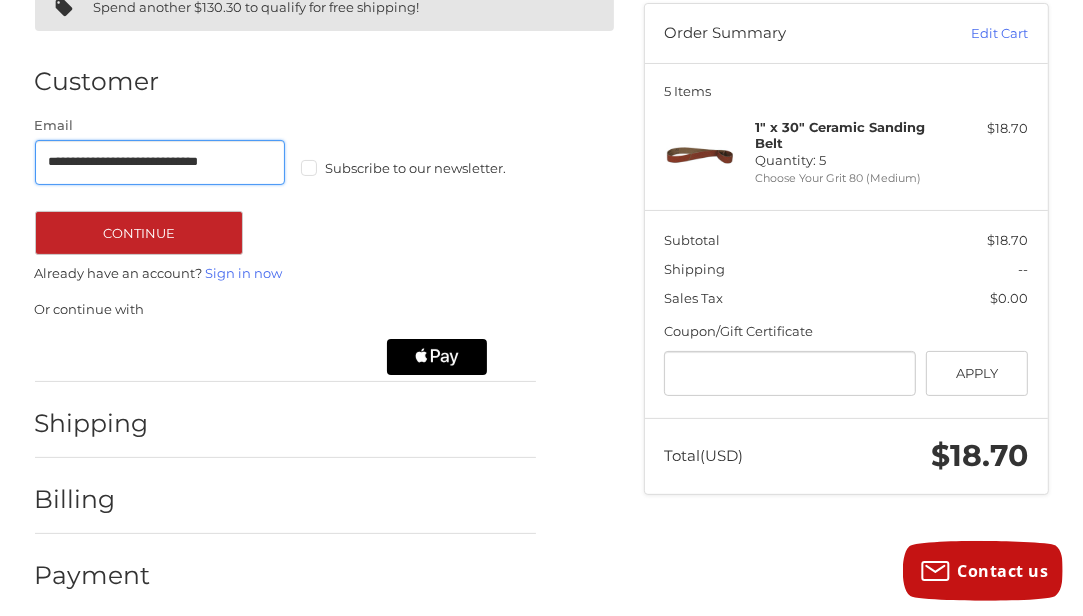 scroll, scrollTop: 204, scrollLeft: 0, axis: vertical 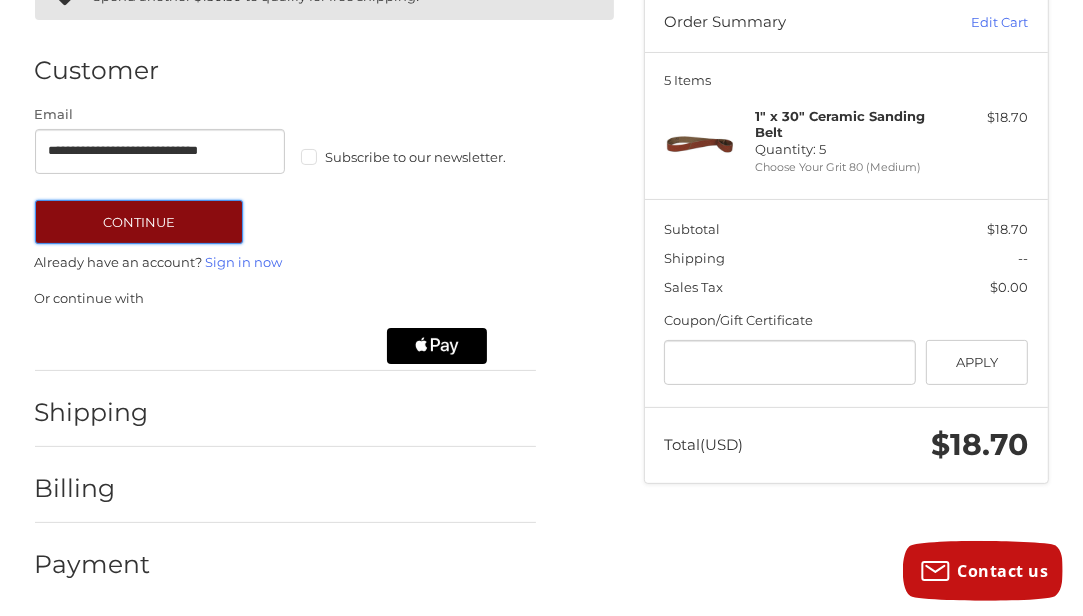 click on "Continue" at bounding box center [139, 222] 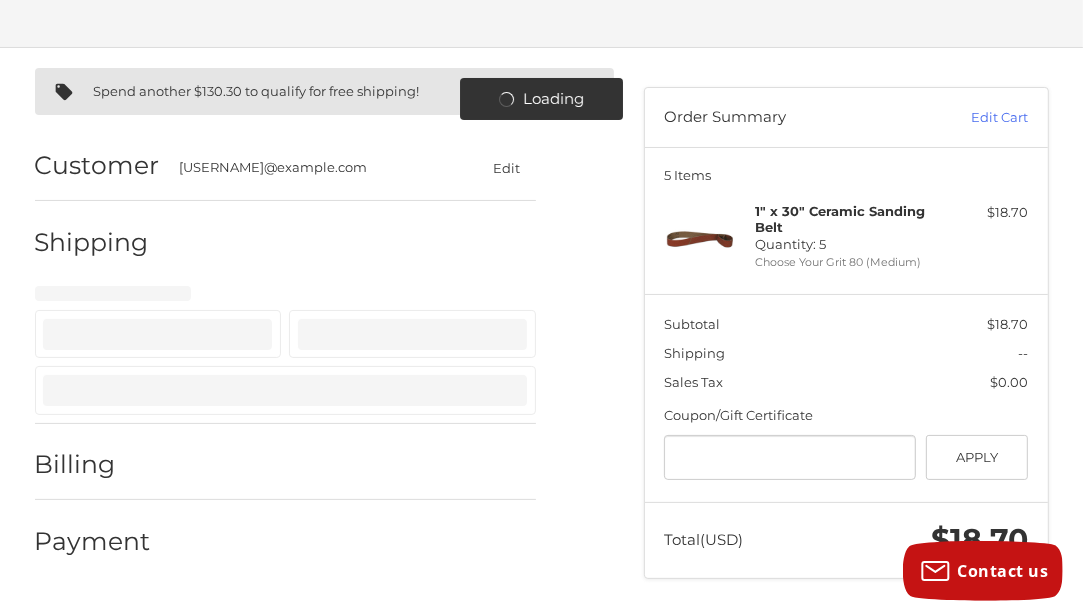 select on "**" 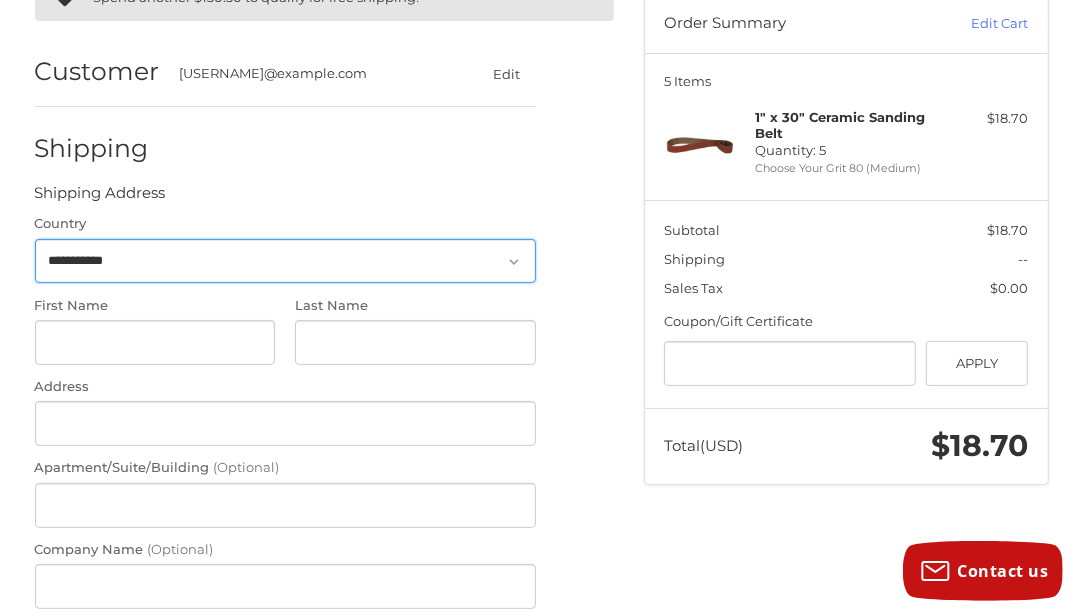 scroll, scrollTop: 186, scrollLeft: 0, axis: vertical 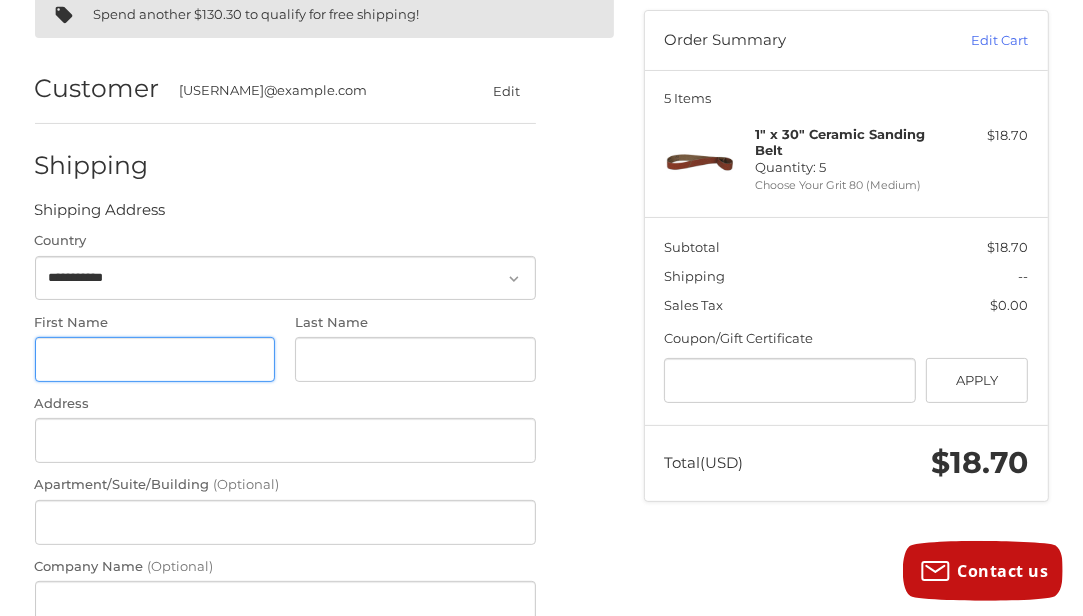click on "First Name" at bounding box center (155, 359) 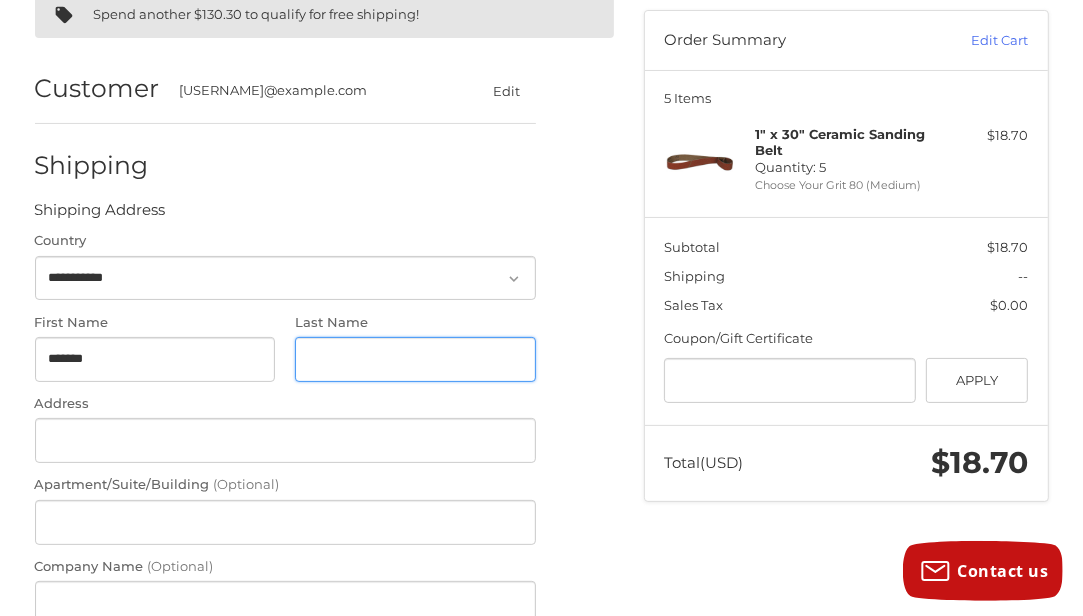 type on "**********" 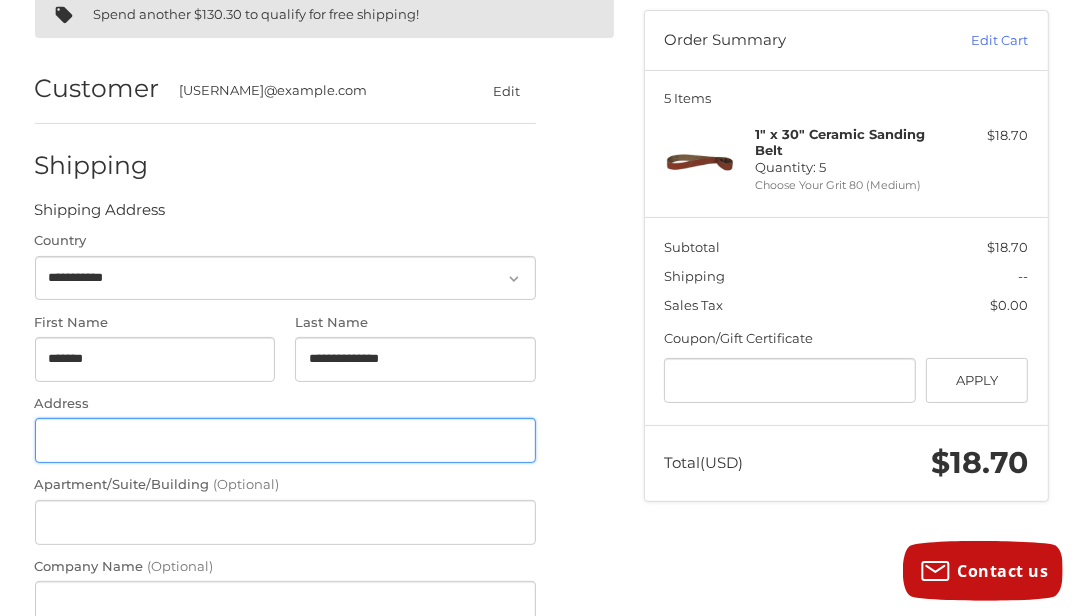 type on "**********" 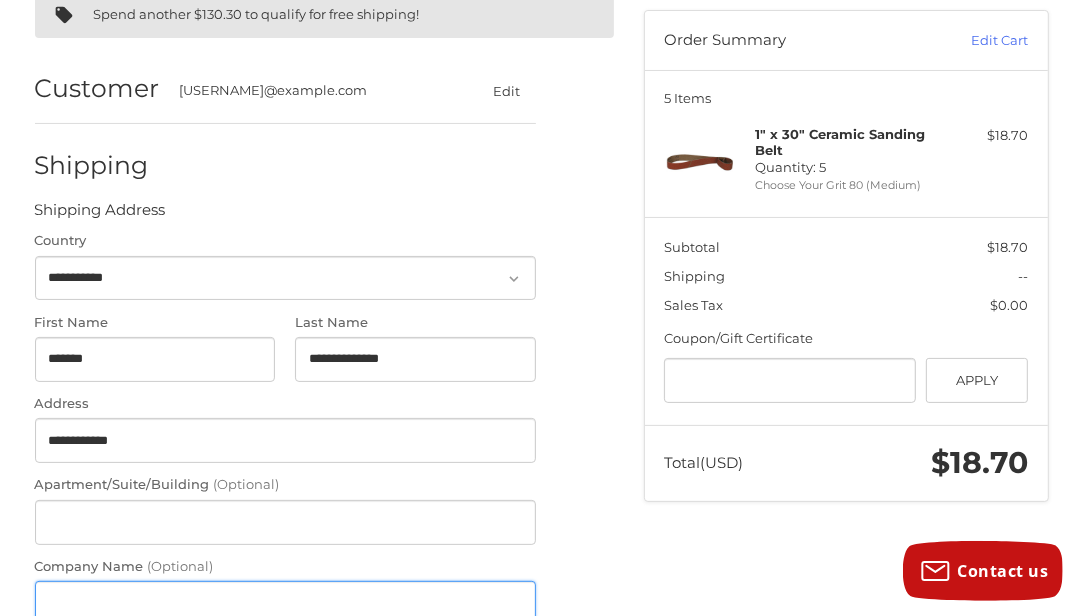 type on "**********" 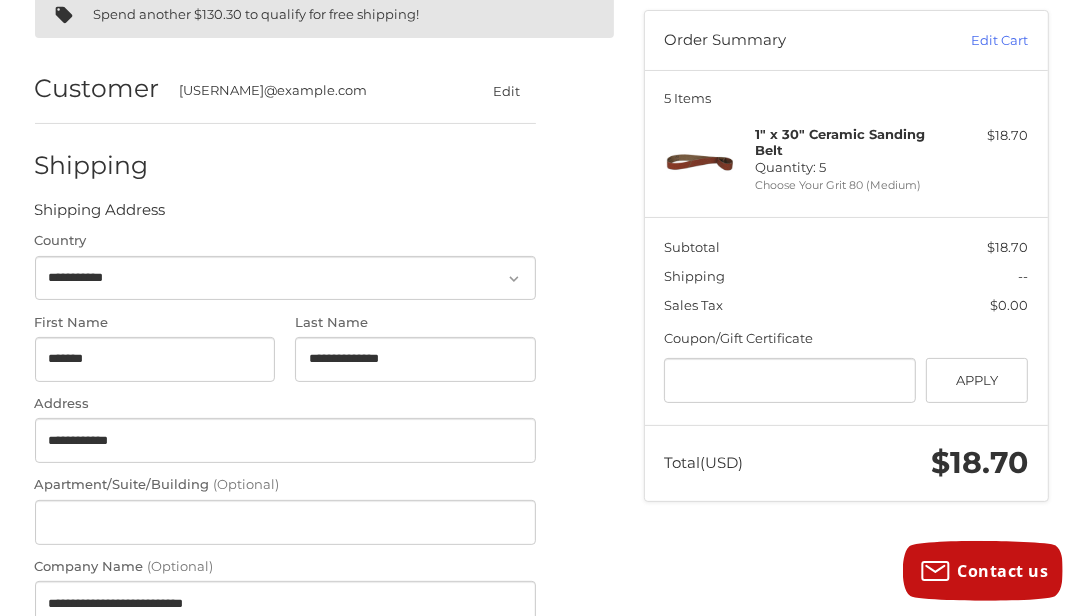 type on "**********" 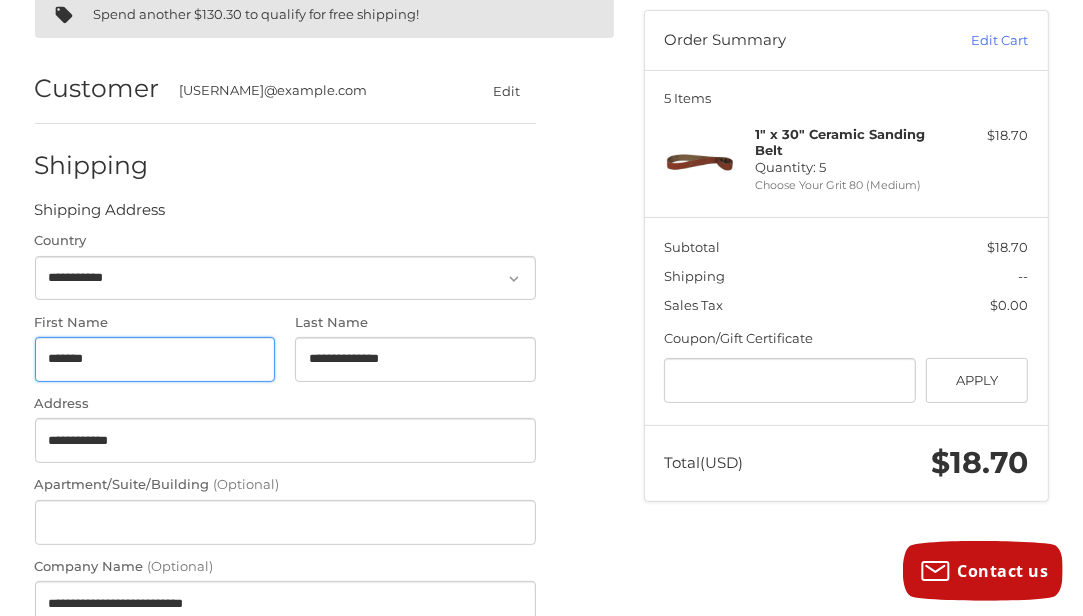 type on "*****" 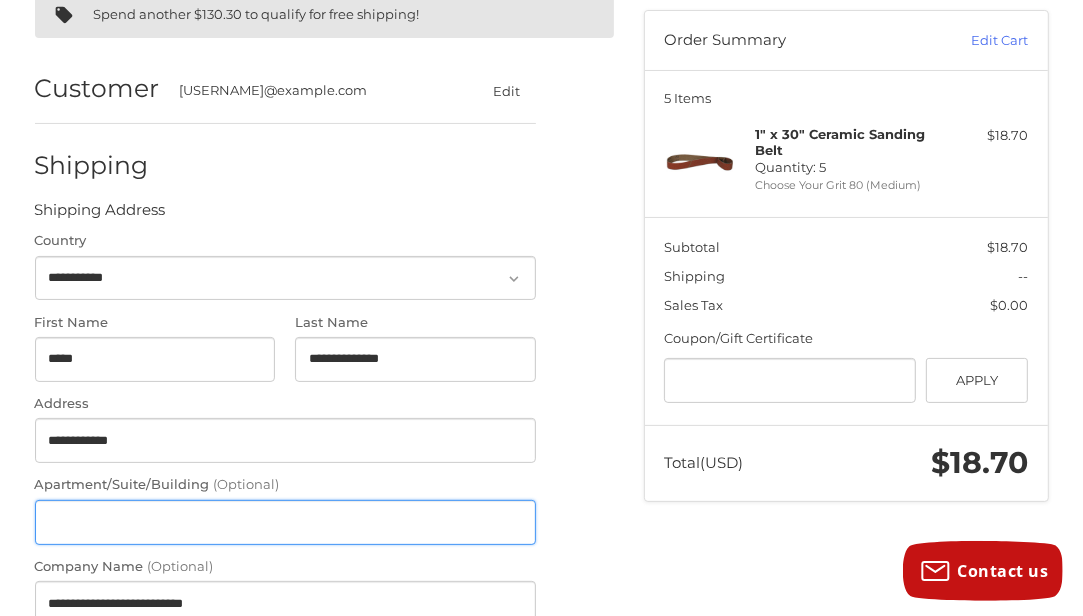 type on "***" 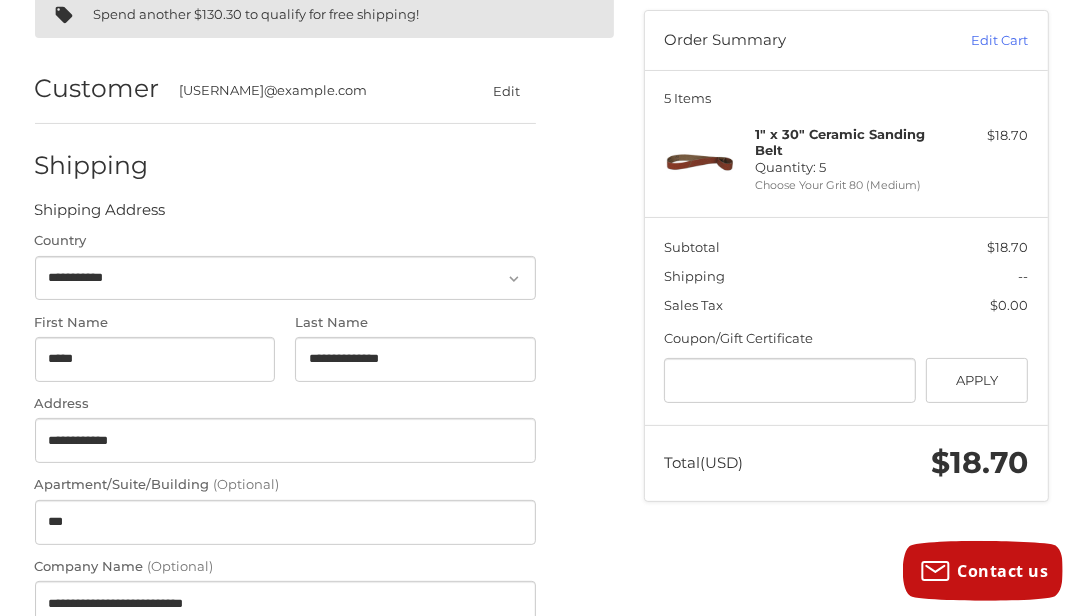 select on "**" 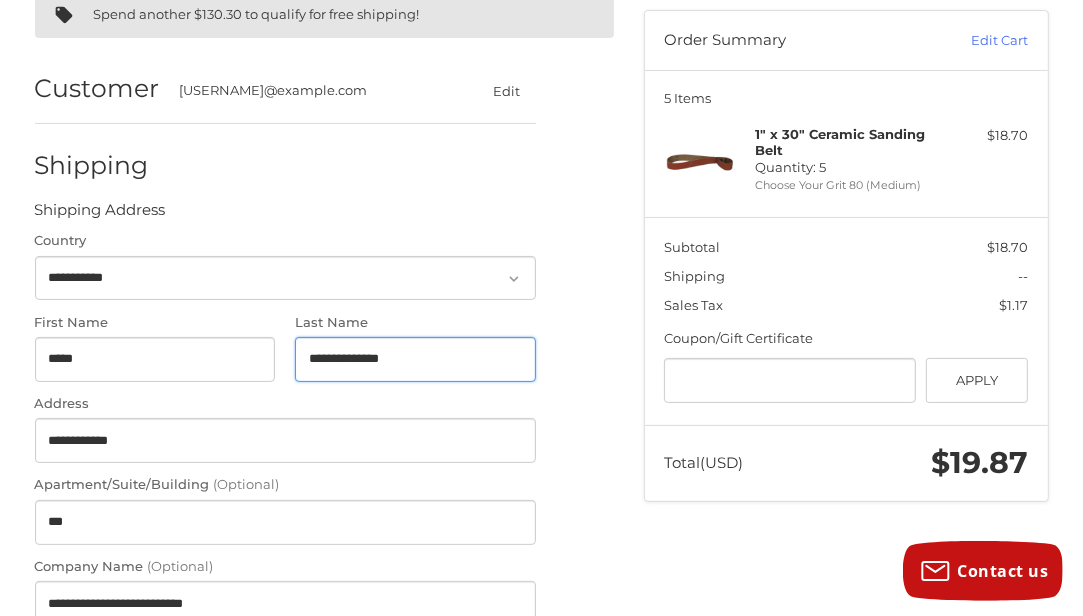 click on "**********" at bounding box center [415, 359] 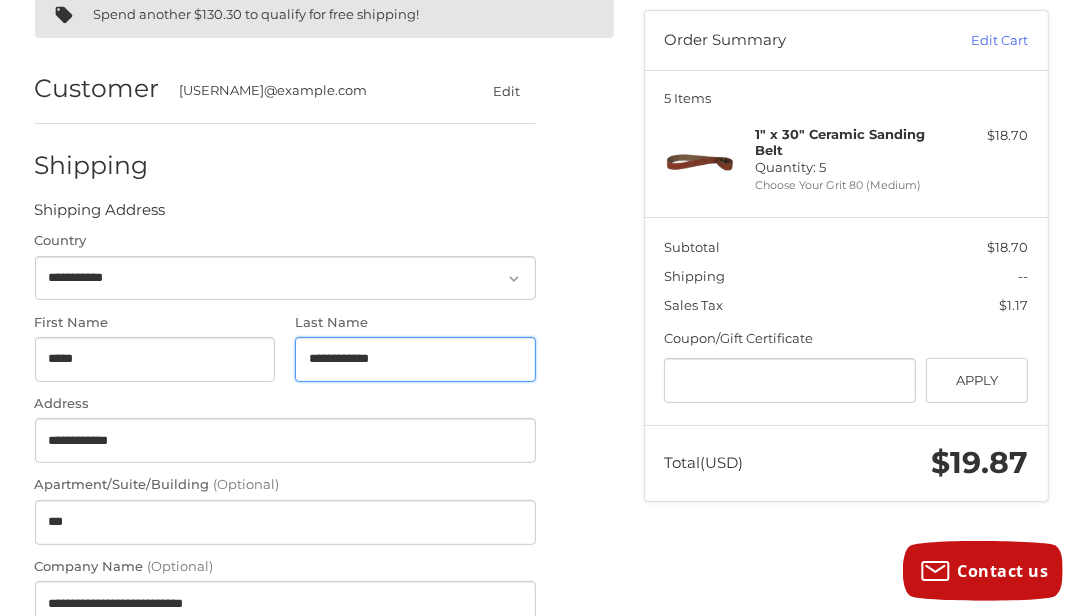 type on "**********" 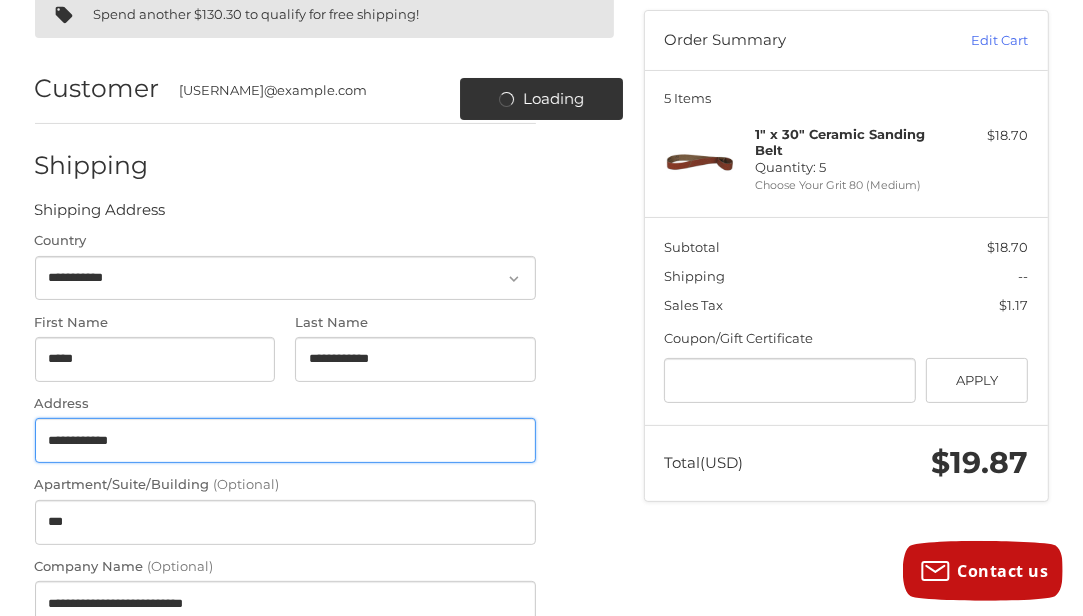 click on "**********" at bounding box center [285, 440] 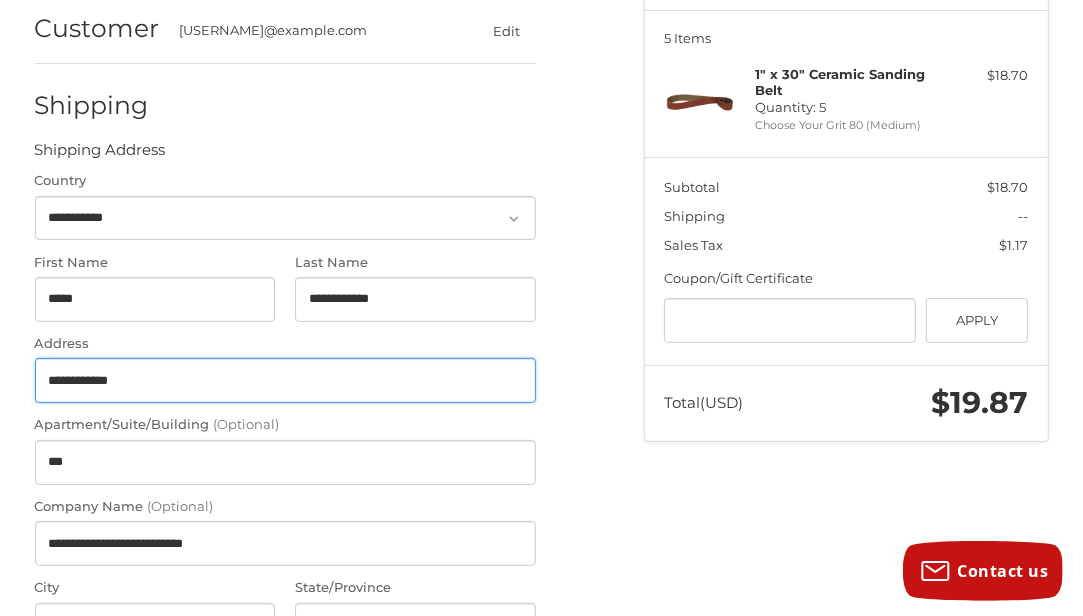 scroll, scrollTop: 346, scrollLeft: 0, axis: vertical 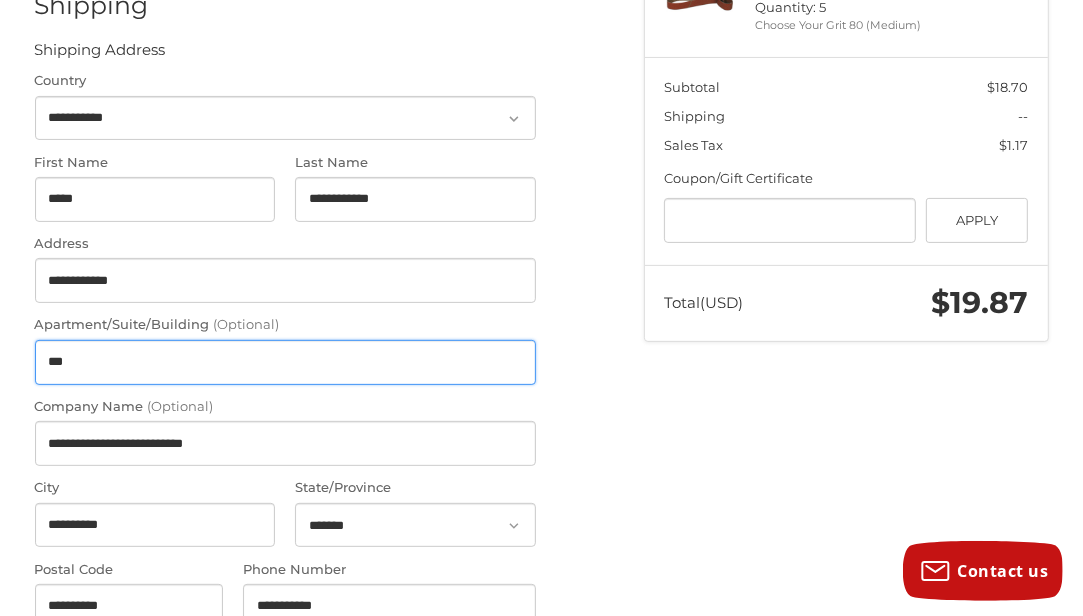 click on "***" at bounding box center [285, 362] 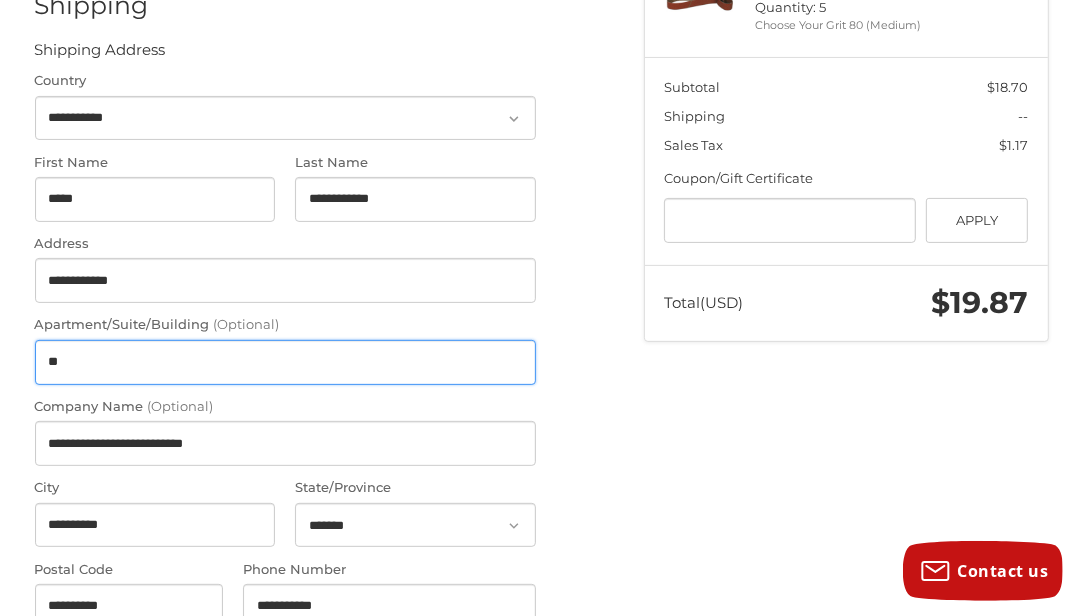 type on "*" 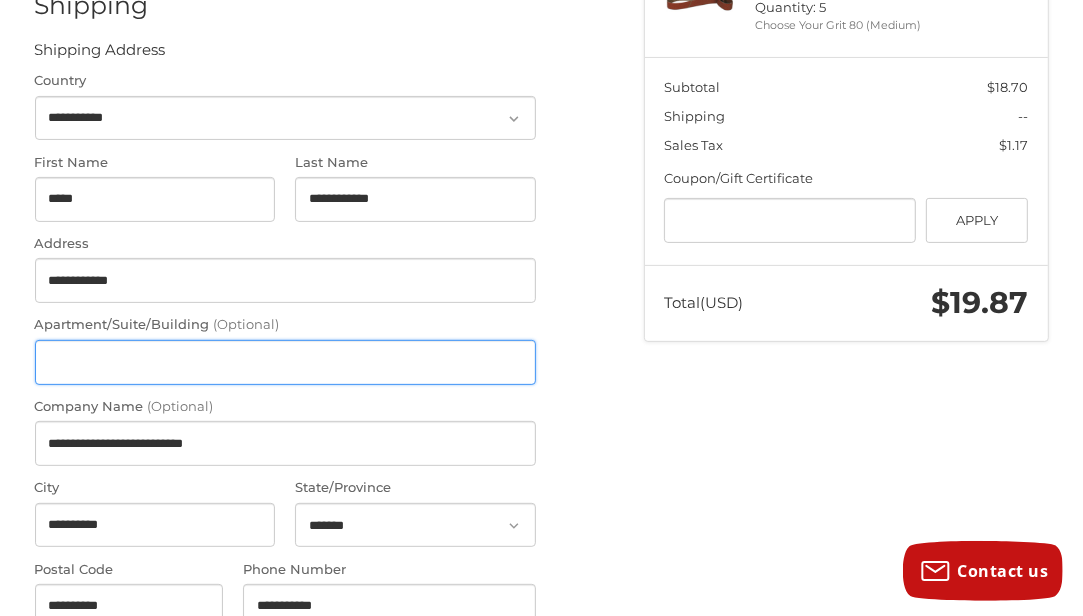 type 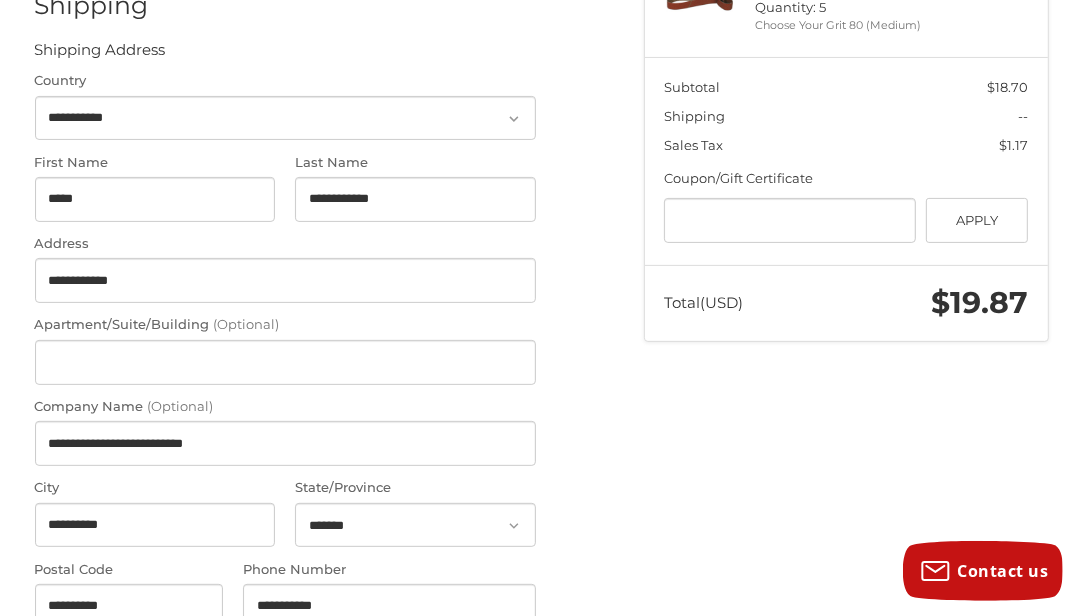 click on "**********" at bounding box center [324, 609] 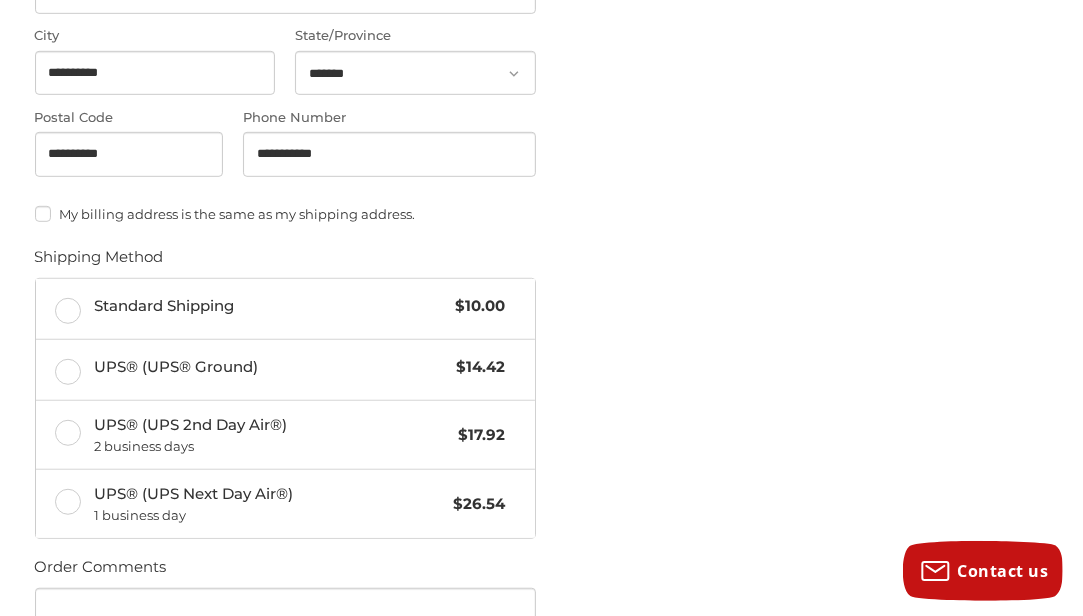 scroll, scrollTop: 826, scrollLeft: 0, axis: vertical 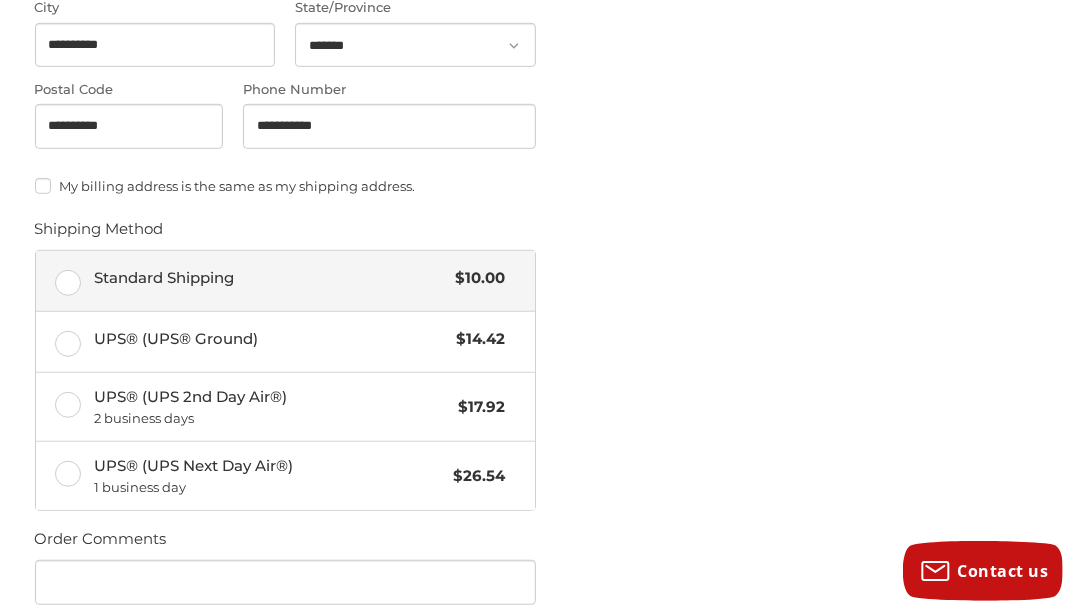 click on "Standard Shipping $10.00" at bounding box center [285, 281] 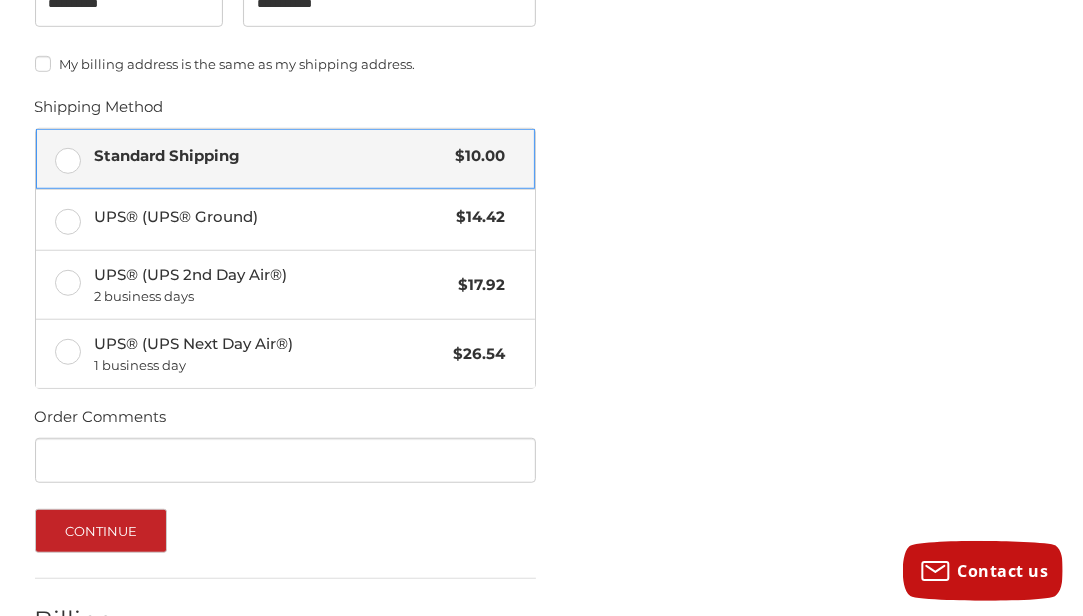 scroll, scrollTop: 986, scrollLeft: 0, axis: vertical 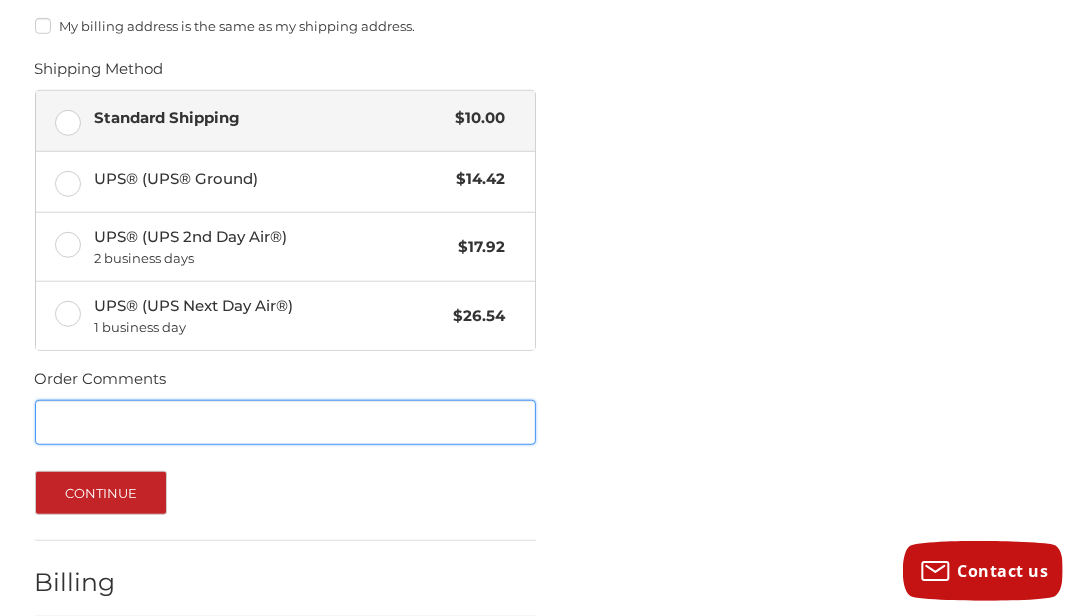 click on "Order Comments" at bounding box center [285, 422] 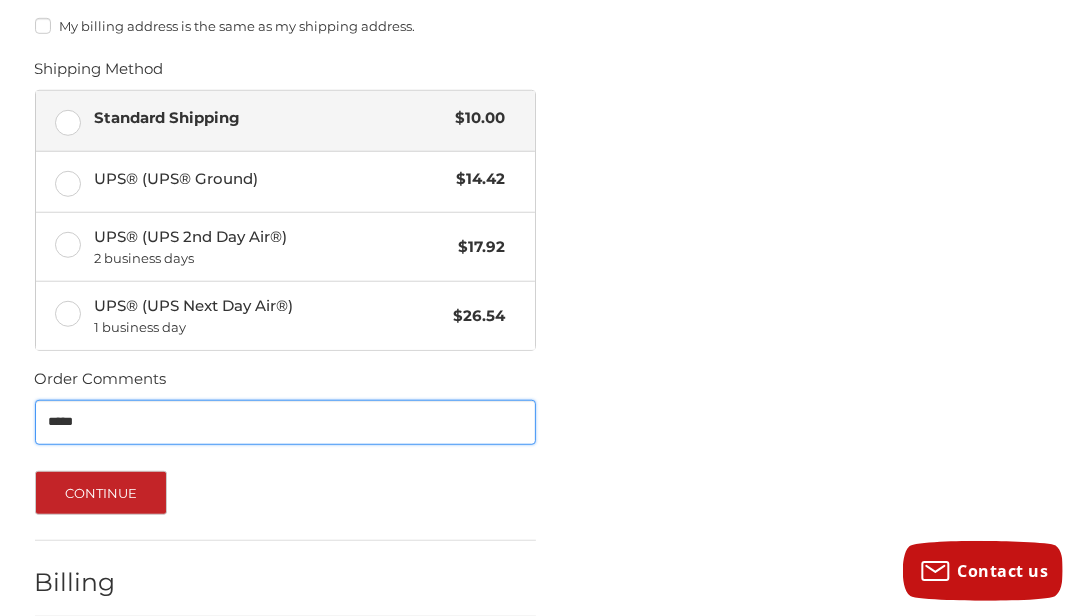 type on "*****" 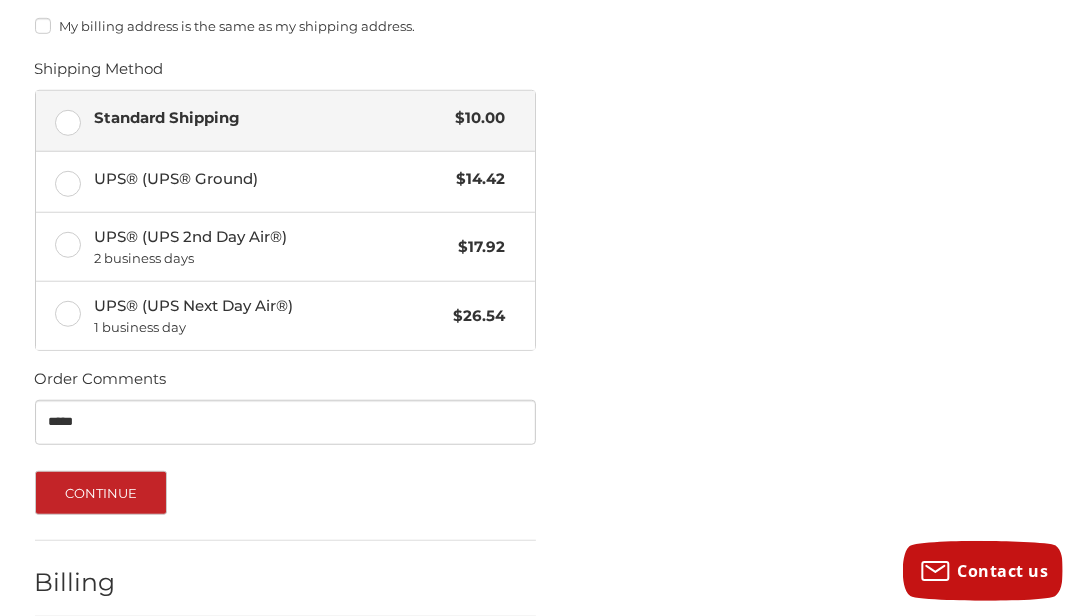 click on "Continue" at bounding box center [285, 493] 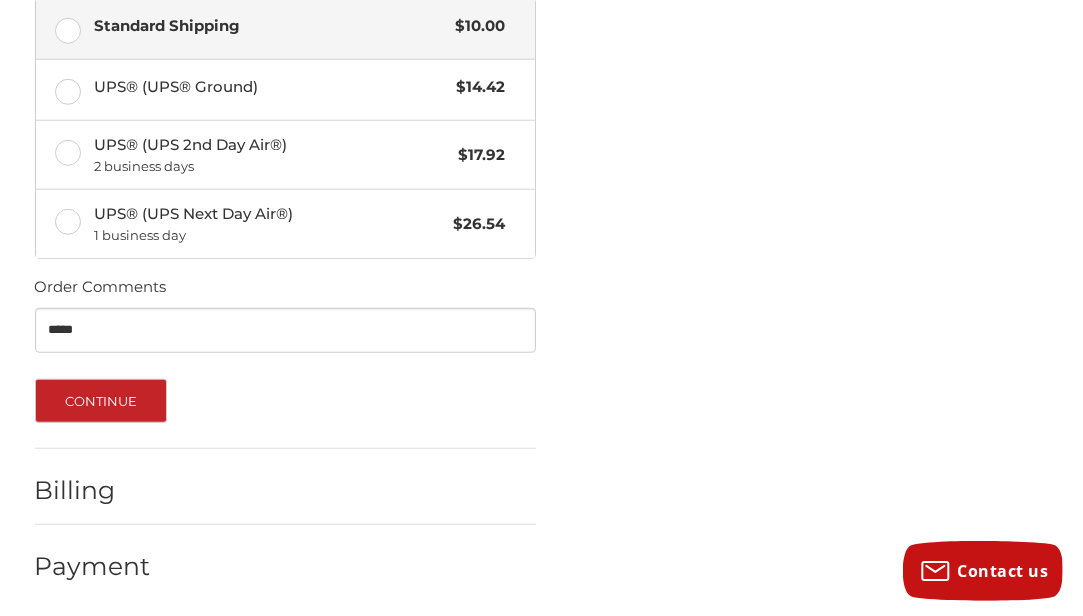 scroll, scrollTop: 1080, scrollLeft: 0, axis: vertical 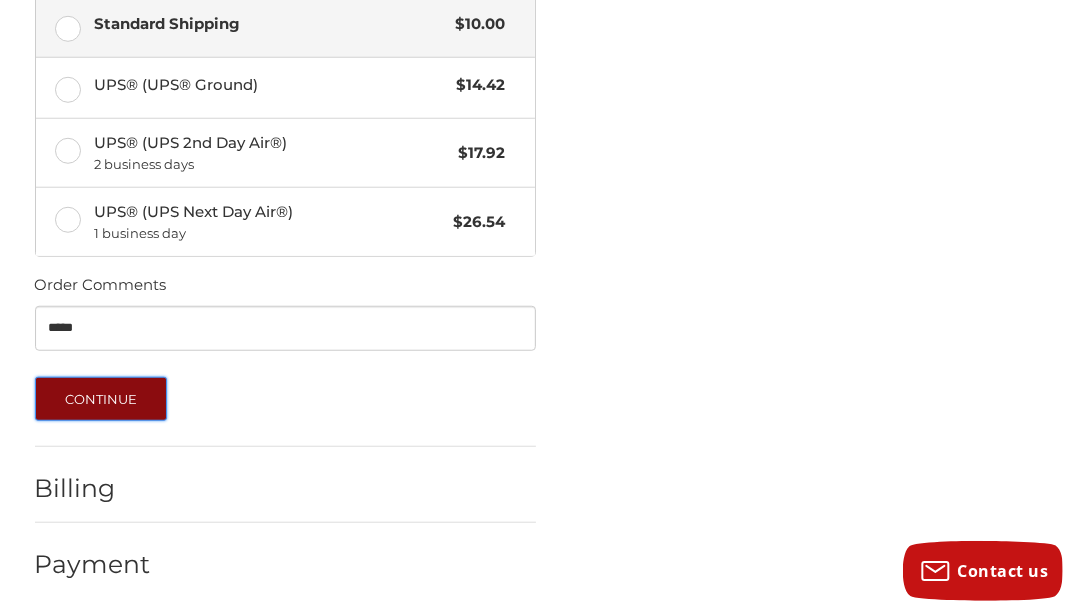 click on "Continue" at bounding box center (101, 399) 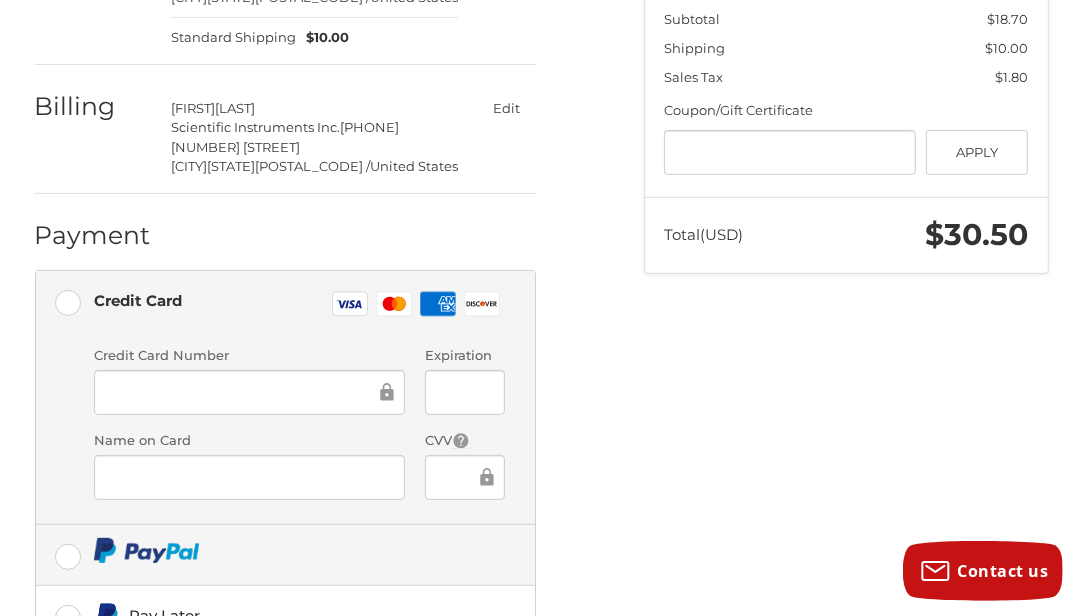 scroll, scrollTop: 547, scrollLeft: 0, axis: vertical 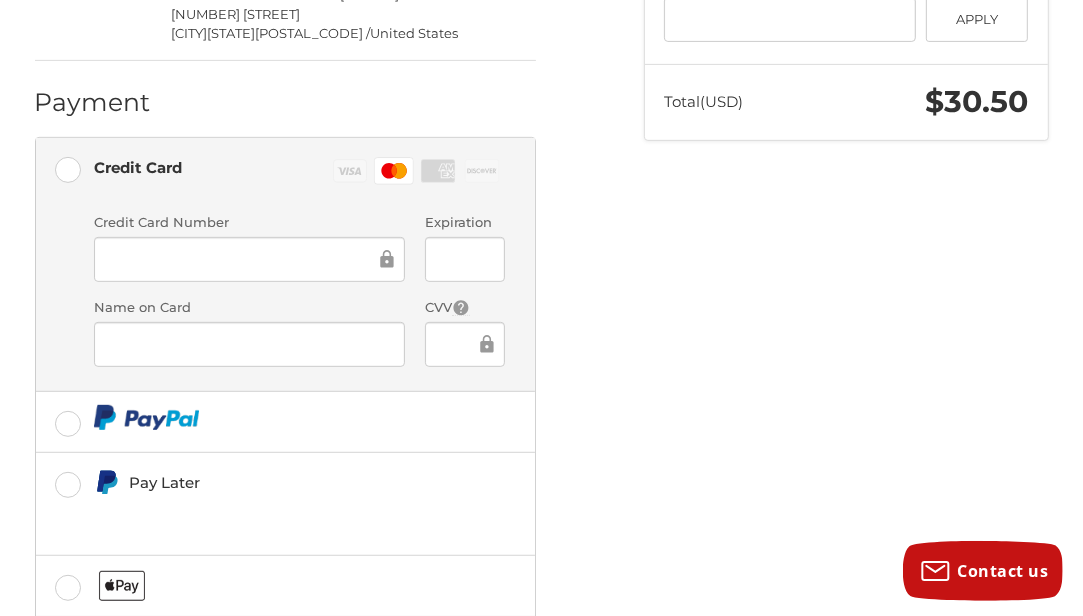 click on "Customer andrzej.karabinowicz@gmail.com Edit Shipping Paula  Karabinowicz Scientific Instruments Inc.  16303904039 622 Lunt Ave  Schaumburg,  Illinois,  60193-4411 /  United States  Standard Shipping $10.00 Edit Billing Paula  Karabinowicz Scientific Instruments Inc.  16303904039 622 Lunt Ave  Schaumburg,  Illinois,  60193-4411 /  United States  Edit Payment Payment Methods Credit Card Credit Card Visa Master Amex Discover Credit card Credit Card Number Expiration Name on Card CVV Pay Later Redeemable Payments Coupon/Gift Certificate Gift Certificate or Coupon Code Apply Place Order" at bounding box center [324, 244] 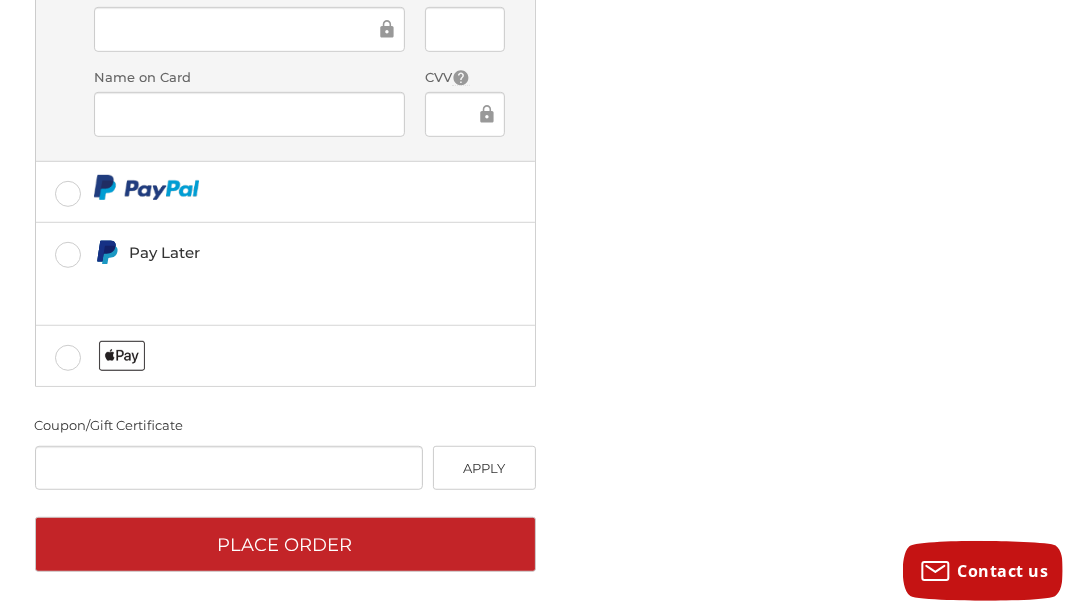 scroll, scrollTop: 815, scrollLeft: 0, axis: vertical 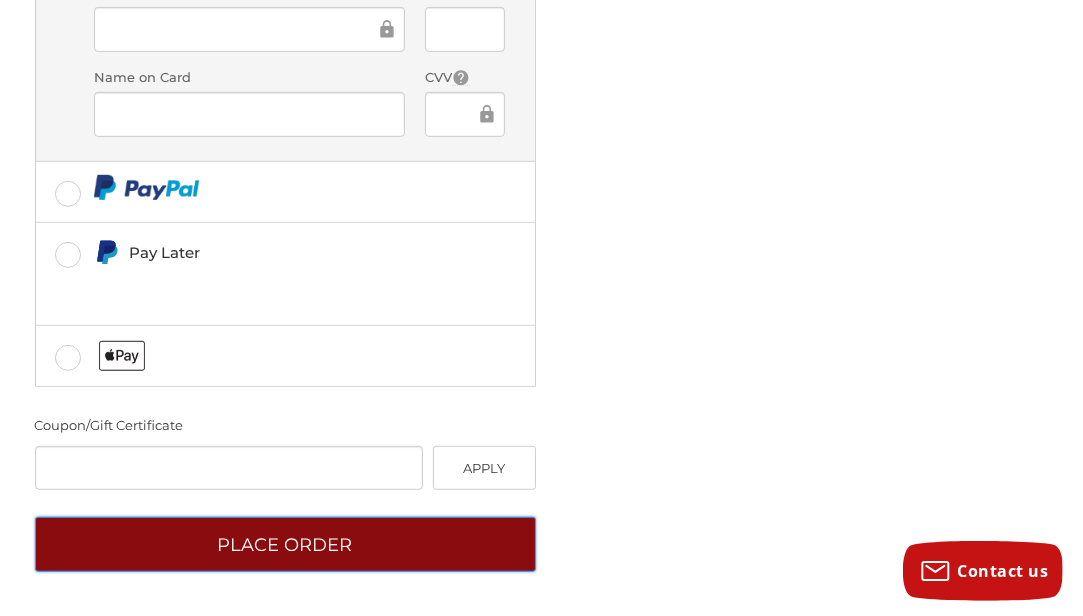 click on "Place Order" at bounding box center [285, 544] 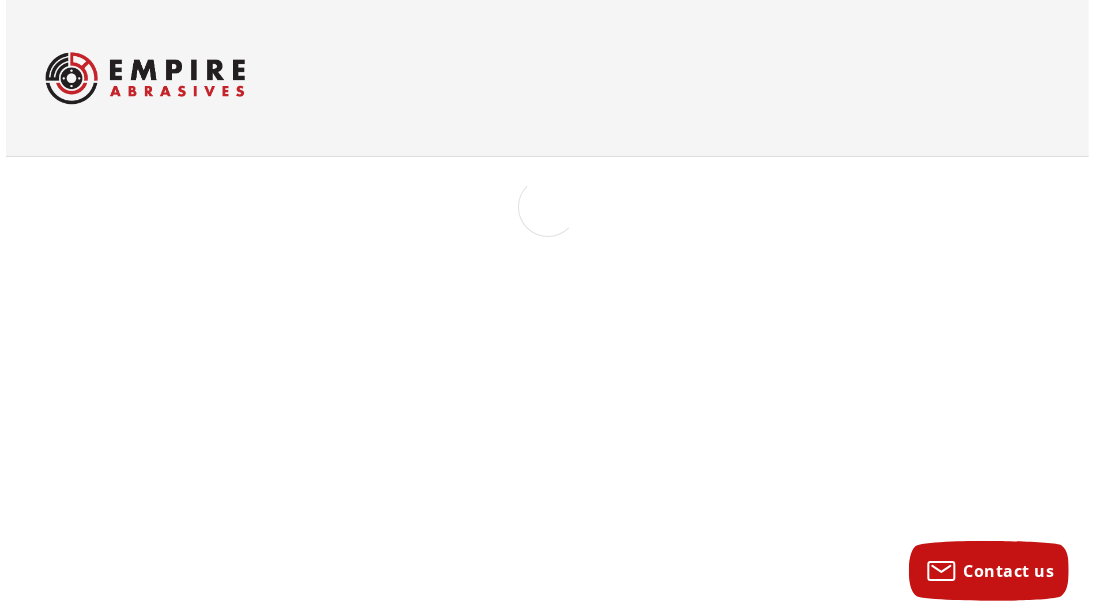 scroll, scrollTop: 0, scrollLeft: 0, axis: both 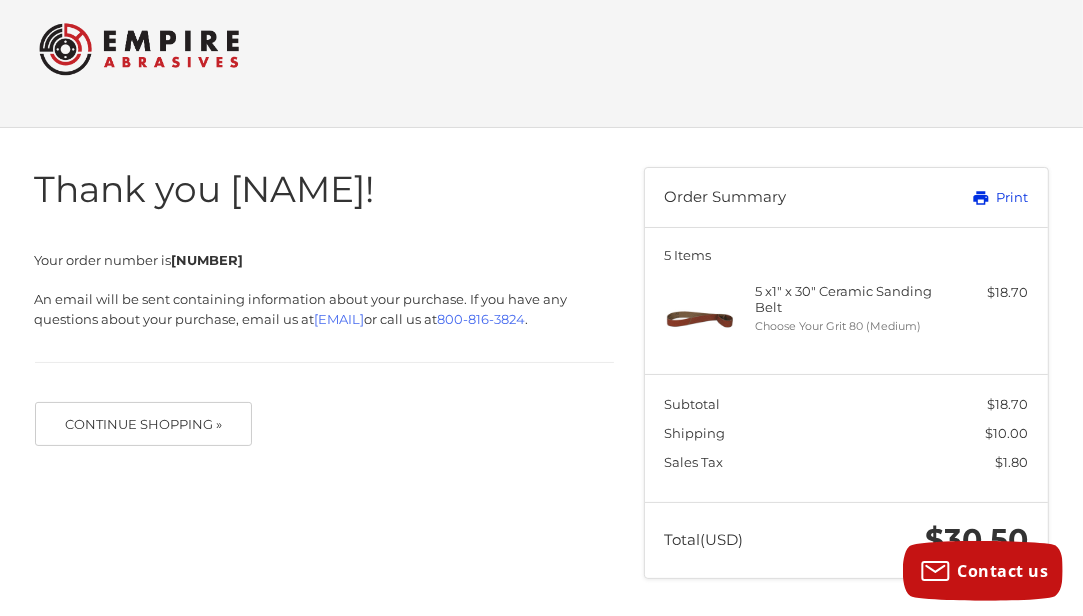 click on "Print" at bounding box center [970, 198] 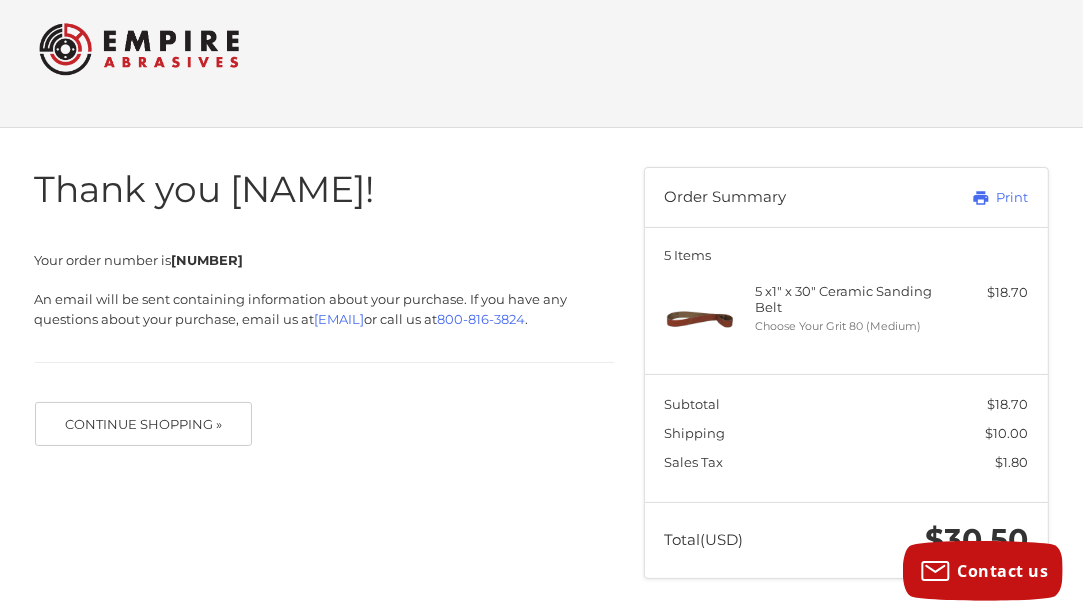 click on "Thank you [NAME]! Your order number is  [NUMBER] An email will be sent containing information about your purchase. If you have any questions about your purchase, email us at  [EMAIL]  or call us at  [PHONE] . Continue Shopping »" at bounding box center [324, 296] 